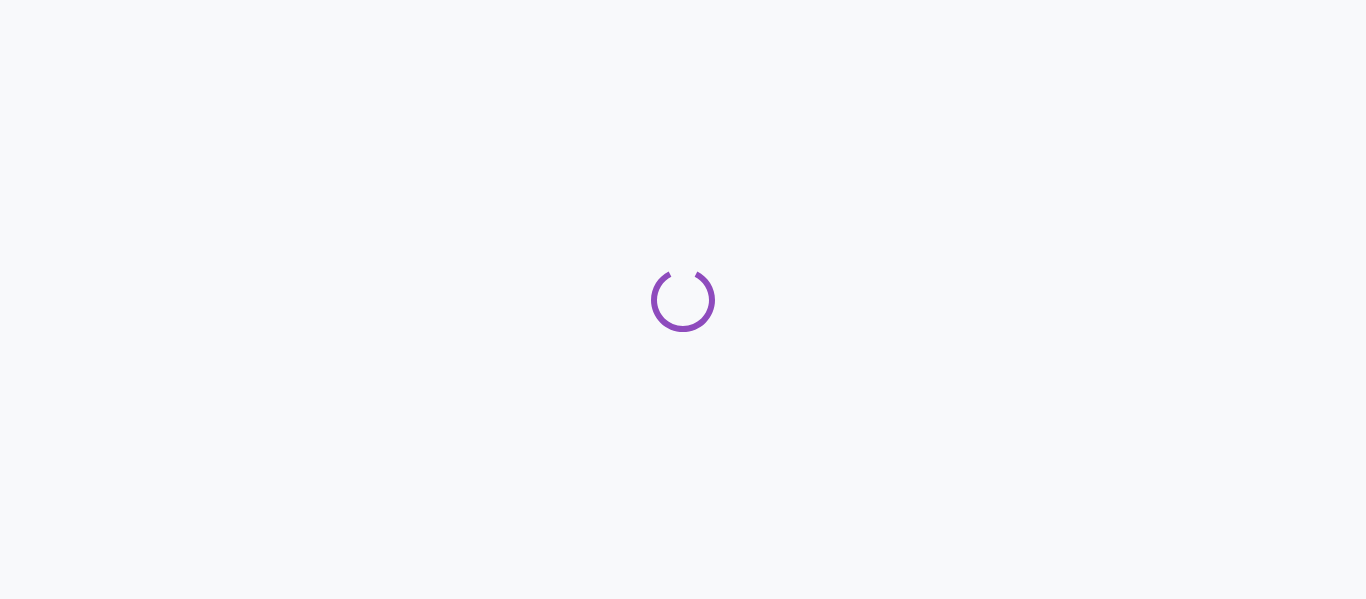 scroll, scrollTop: 0, scrollLeft: 0, axis: both 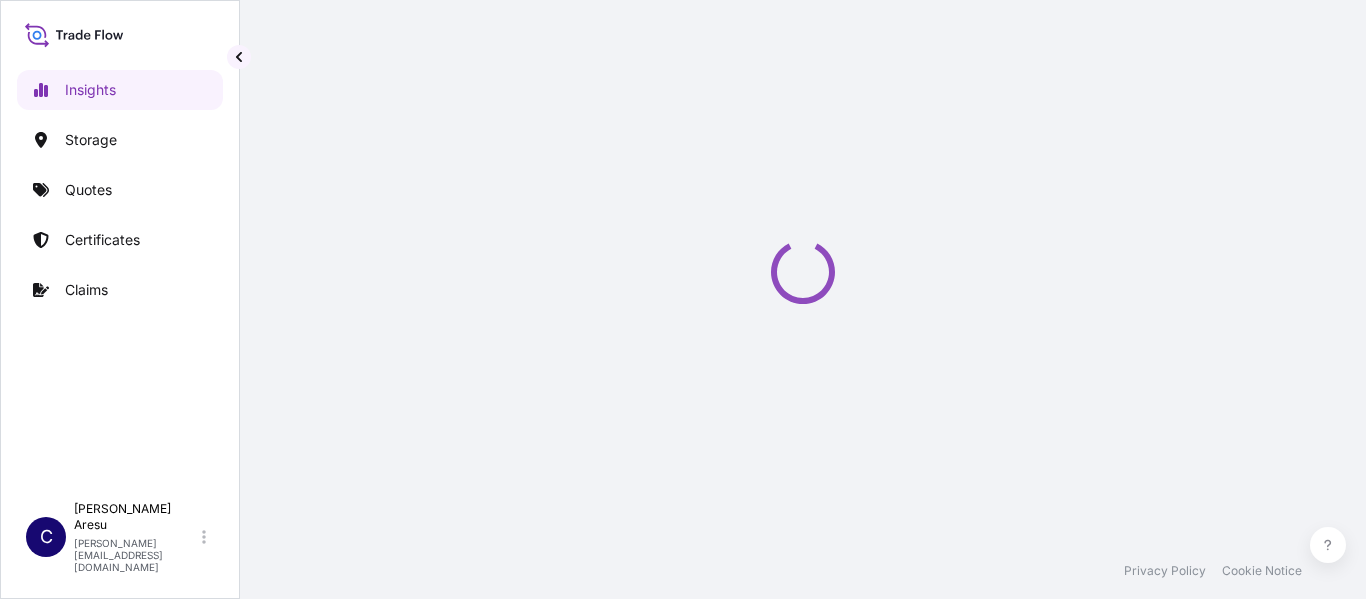 select on "2025" 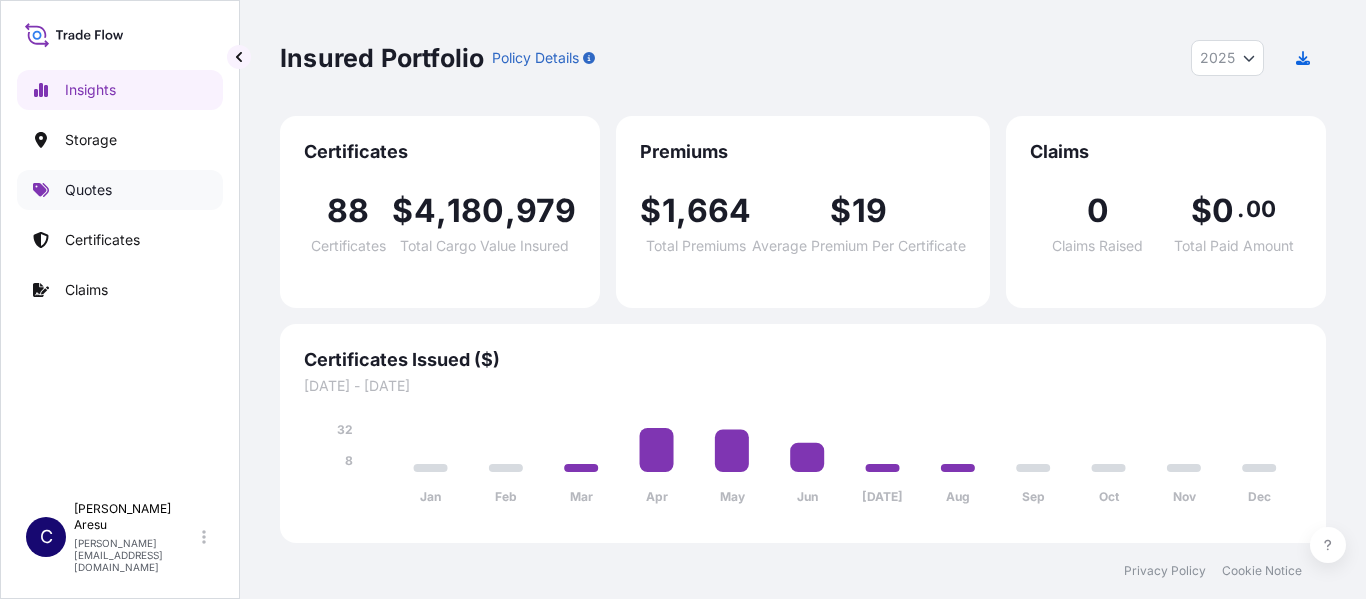click on "Quotes" at bounding box center [88, 190] 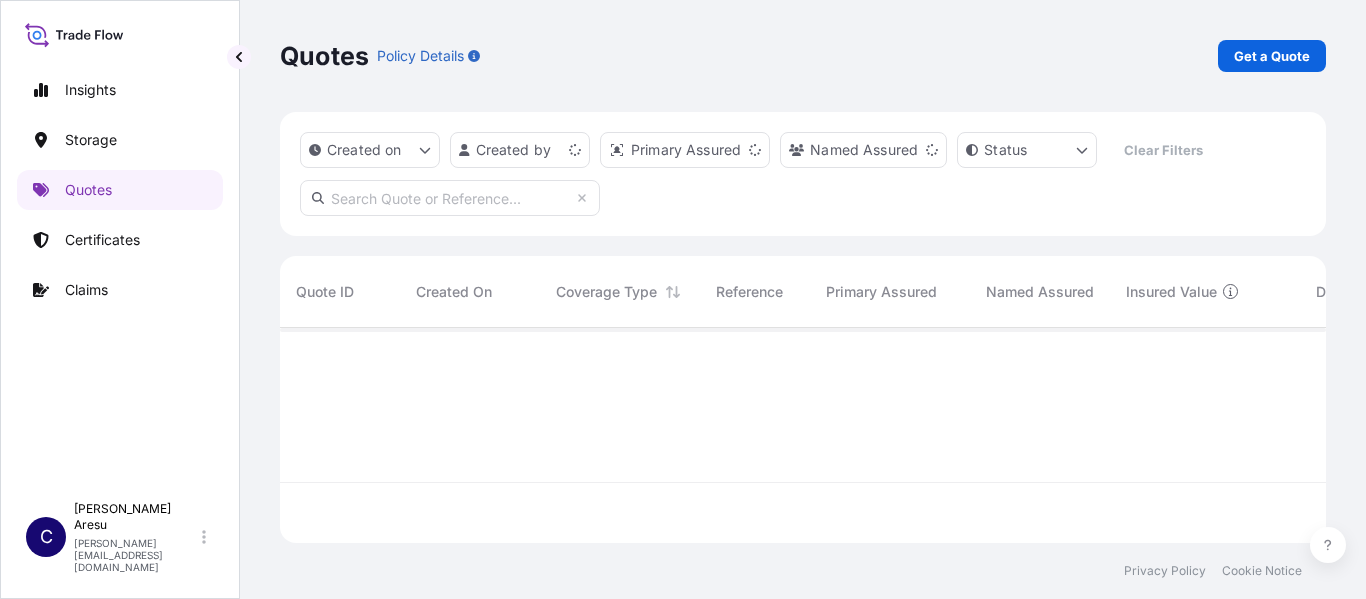 scroll, scrollTop: 16, scrollLeft: 16, axis: both 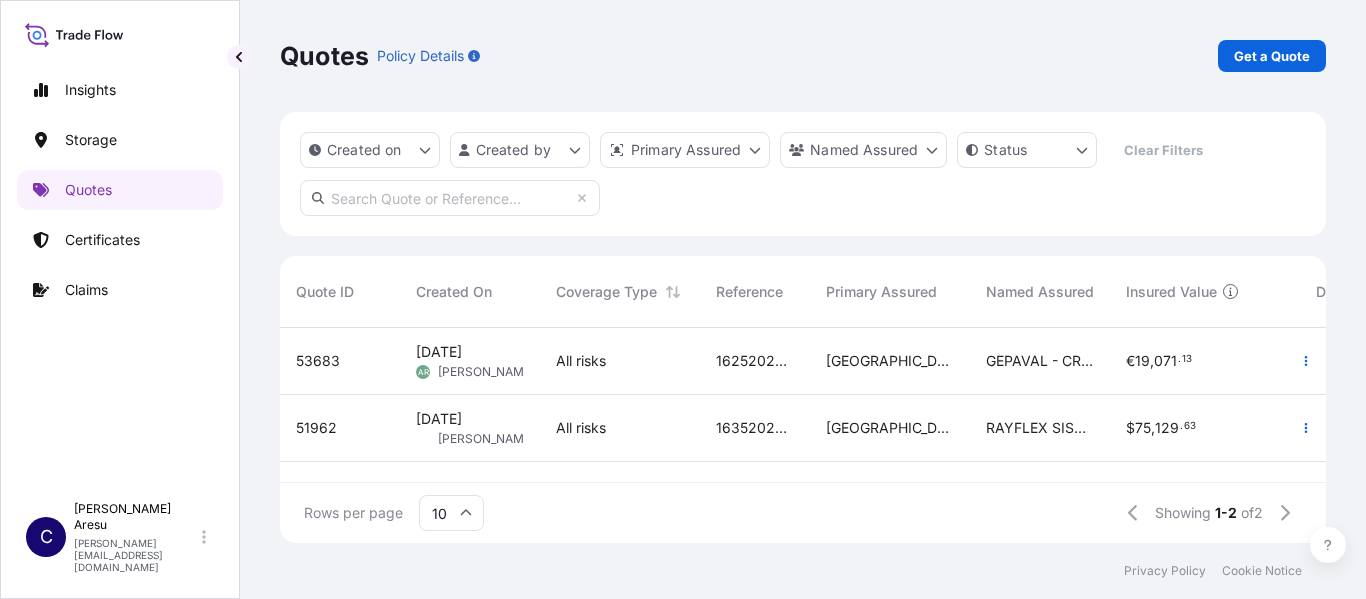 click on "Insights Storage Quotes Certificates Claims C Caterina   Aresu caterina.aresu@psabdp.com Quotes Policy Details Get a Quote Created on Created by Primary Assured Named Assured Status Clear Filters Quote ID Created On Coverage Type Reference Primary Assured Named Assured Insured Value Description Of Cargo Departure Arrival Total Status 53683 Jun 23, 2025 AR Alberto Ramirez All risks 1625202437 Spain GEPAVAL - CRTA. C31 - KM 343 - DE PALS A TORROELLA - PALS ( GIRONA) SPAIN € 19 , 071 . 13 CNT: FSCU8365010 // 1 X 40HC // 2 BULTOS - MAQUINARIA AGRICOLA  ZANJADORES Y REPUESTOS // 1190 KG ESBCN 05/29/2025 MXVER € 13 . 06 Ready 51962 Jun 13, 2025 ND Noelia Diaz All risks 1635202021 Spain RAYFLEX SISTEMAS Y FLUIDOS SA $ 75 , 129 . 63 11 pal 13954,10kgs 10,67 cbm
adaptor fittings
hydraulic ferrules CNXIP 04/23/2025 ESBCN $ 26 . 30 Ready Rows per page 10 Showing 1-2 of  2 Privacy Policy Cookie Notice
0 Insured Value is Commercial Invoice Value + 10% Spain Spain" at bounding box center (683, 299) 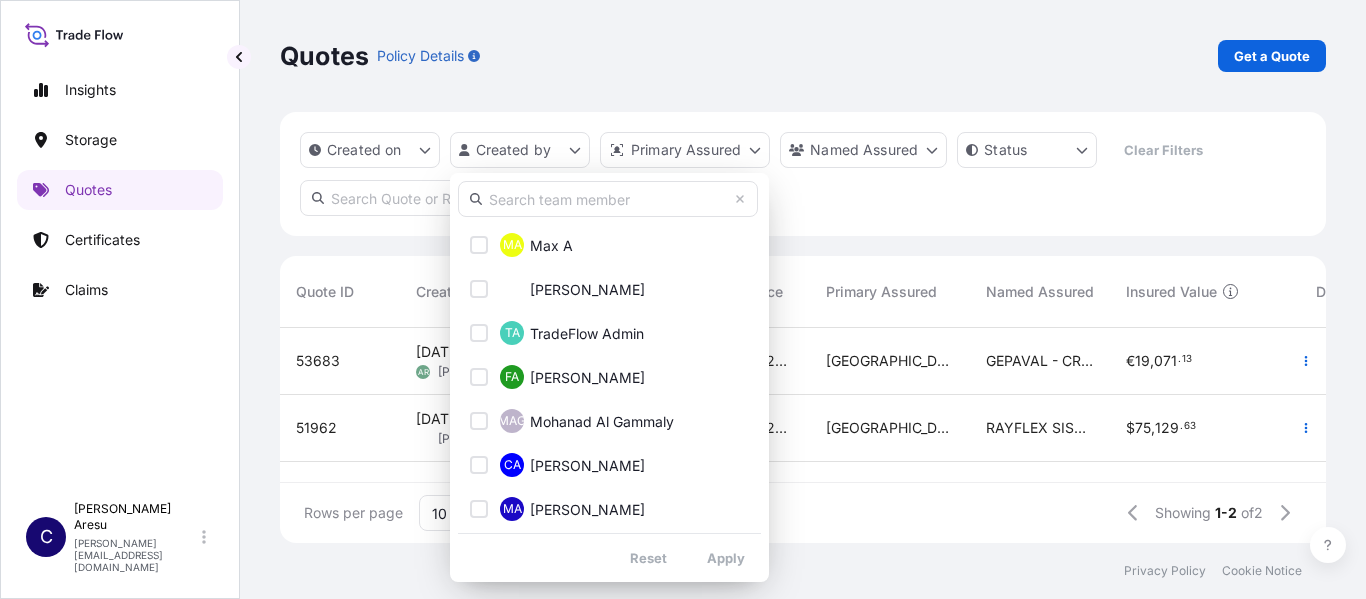 scroll, scrollTop: 200, scrollLeft: 0, axis: vertical 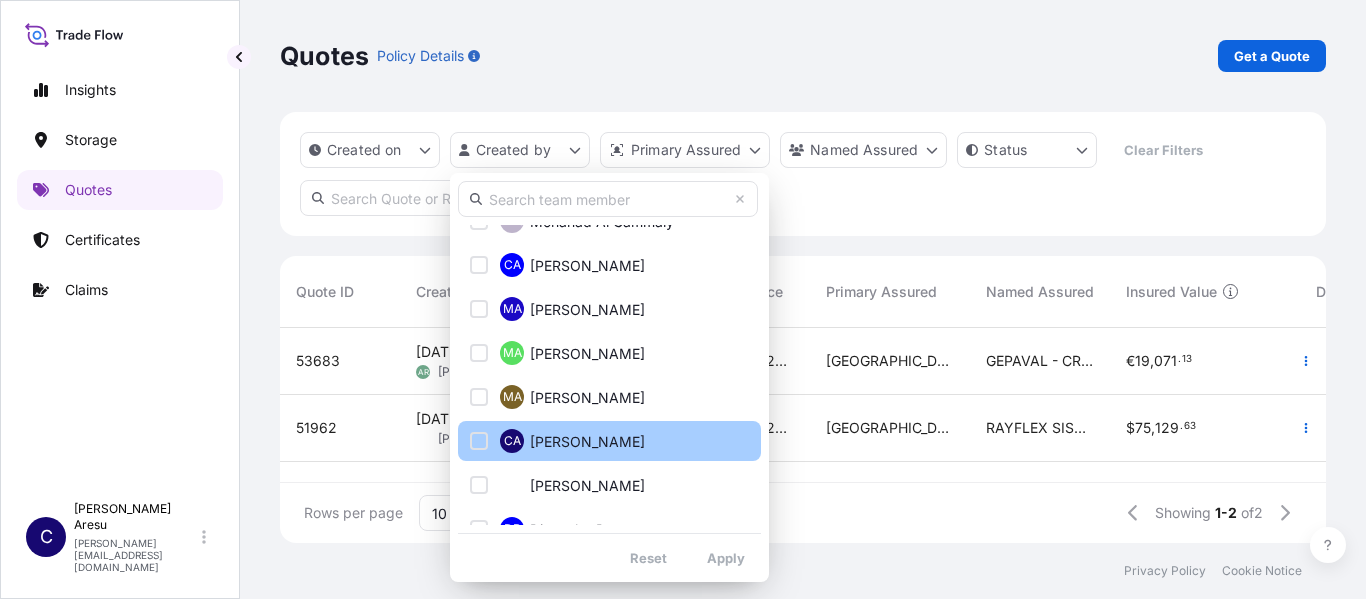 click on "Caterina Aresu" at bounding box center [587, 442] 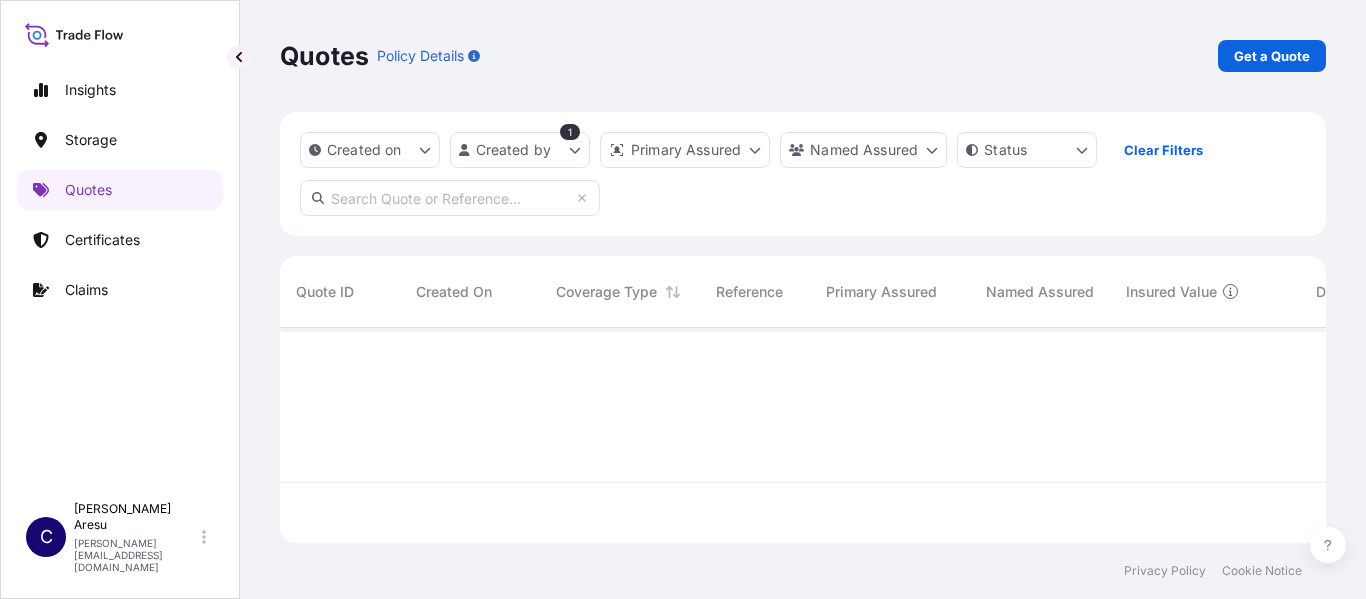 scroll, scrollTop: 16, scrollLeft: 16, axis: both 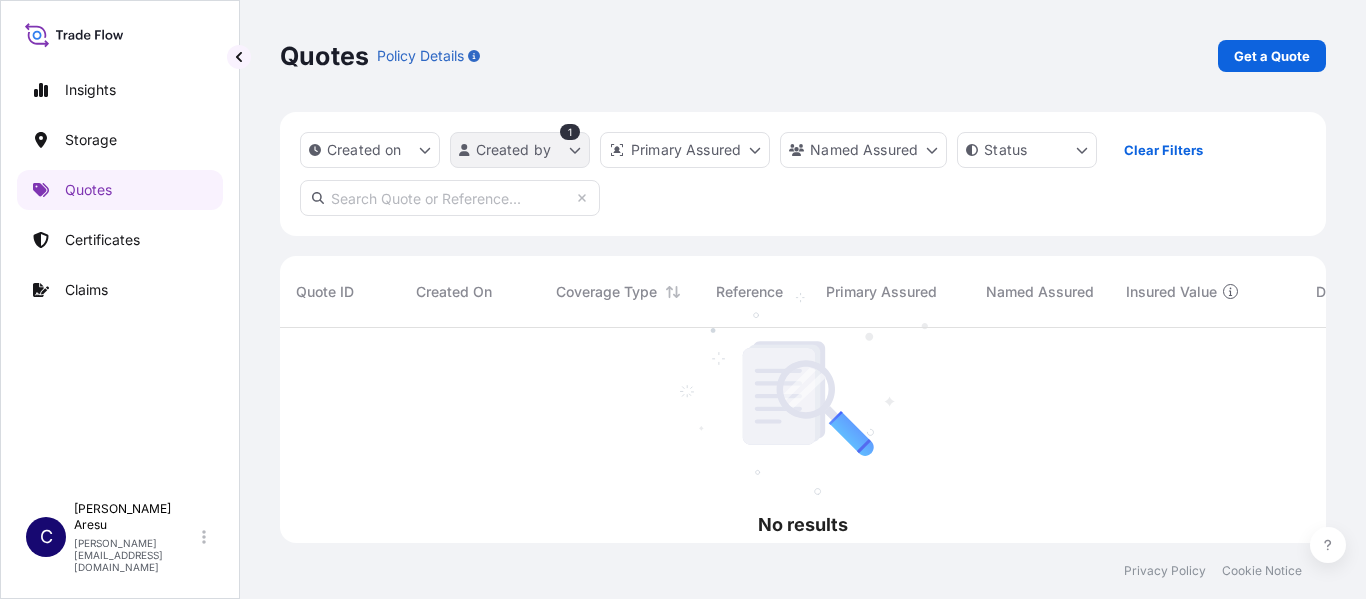 click on "Insights Storage Quotes Certificates Claims C Caterina   Aresu caterina.aresu@psabdp.com Quotes Policy Details Get a Quote Created on Created by 1 Primary Assured Named Assured Status Clear Filters No results There are no records to display. Quote ID Created On Coverage Type Reference Primary Assured Named Assured Insured Value Description Of Cargo Departure Arrival Total Status Privacy Policy Cookie Notice
0 Insured Value is Commercial Invoice Value + 10%" at bounding box center [683, 299] 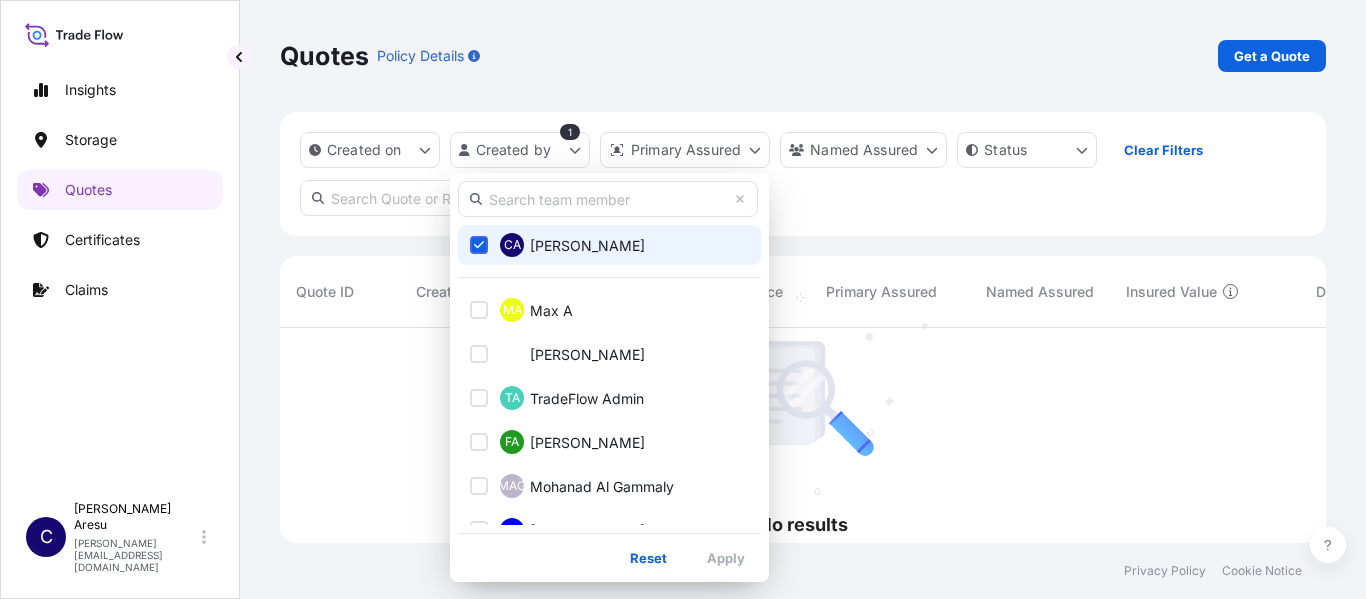 click 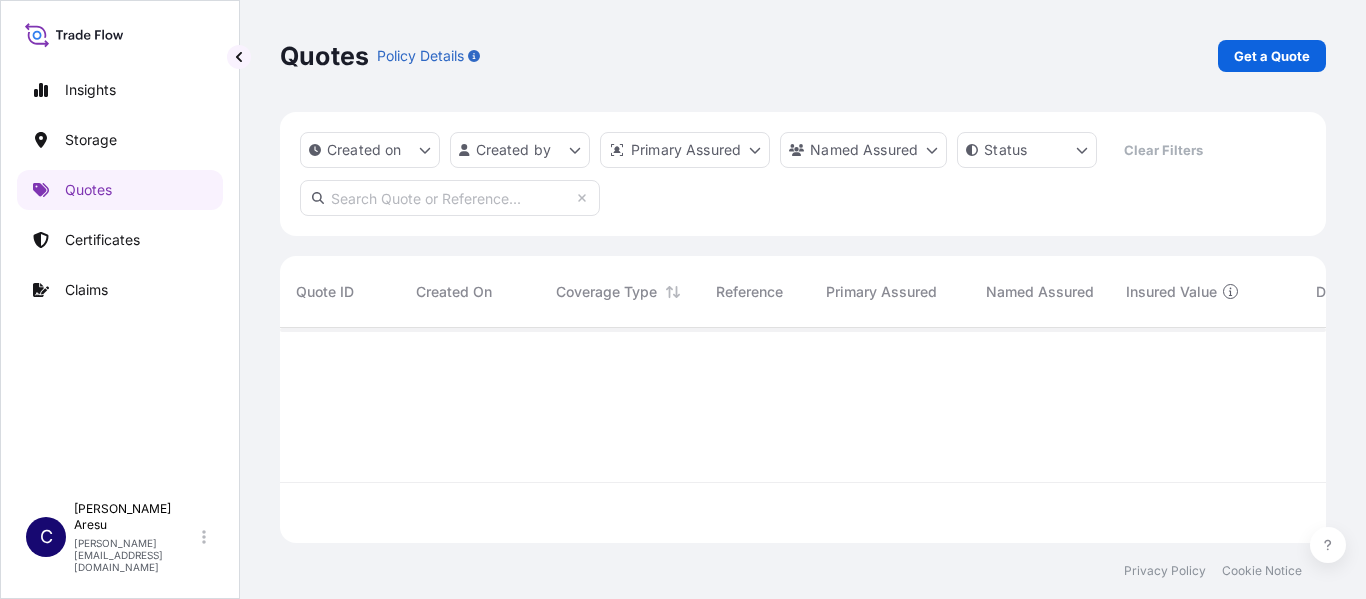 scroll, scrollTop: 211, scrollLeft: 1031, axis: both 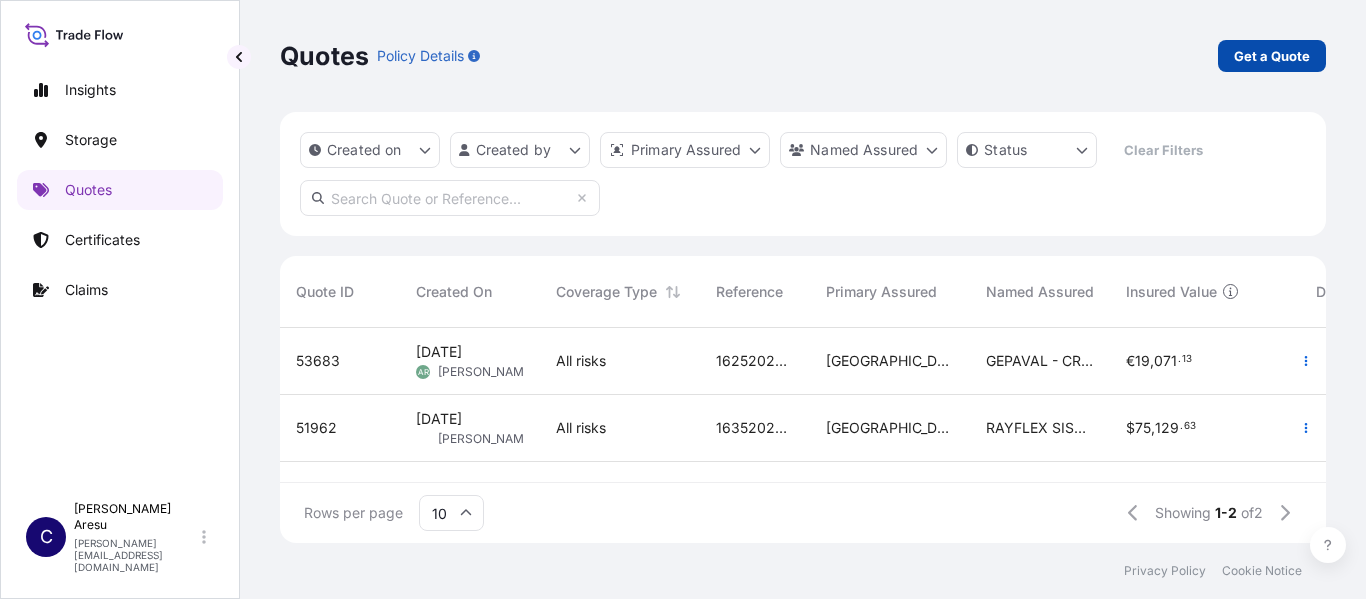 click on "Get a Quote" at bounding box center (1272, 56) 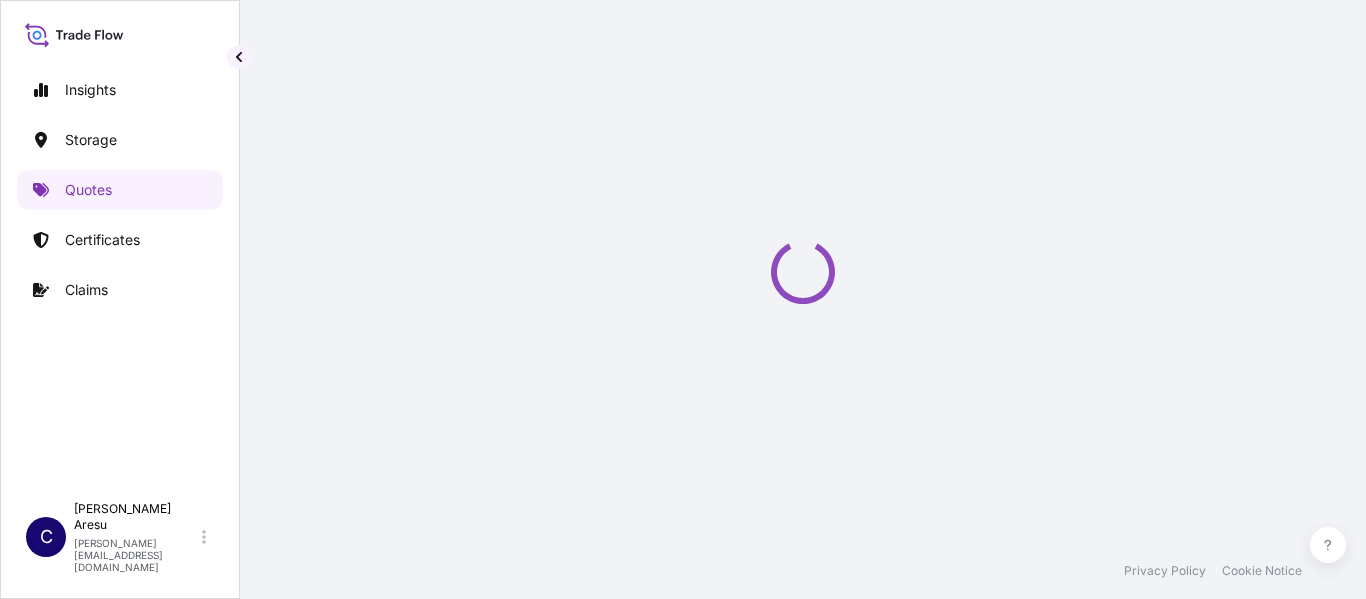 select on "Water" 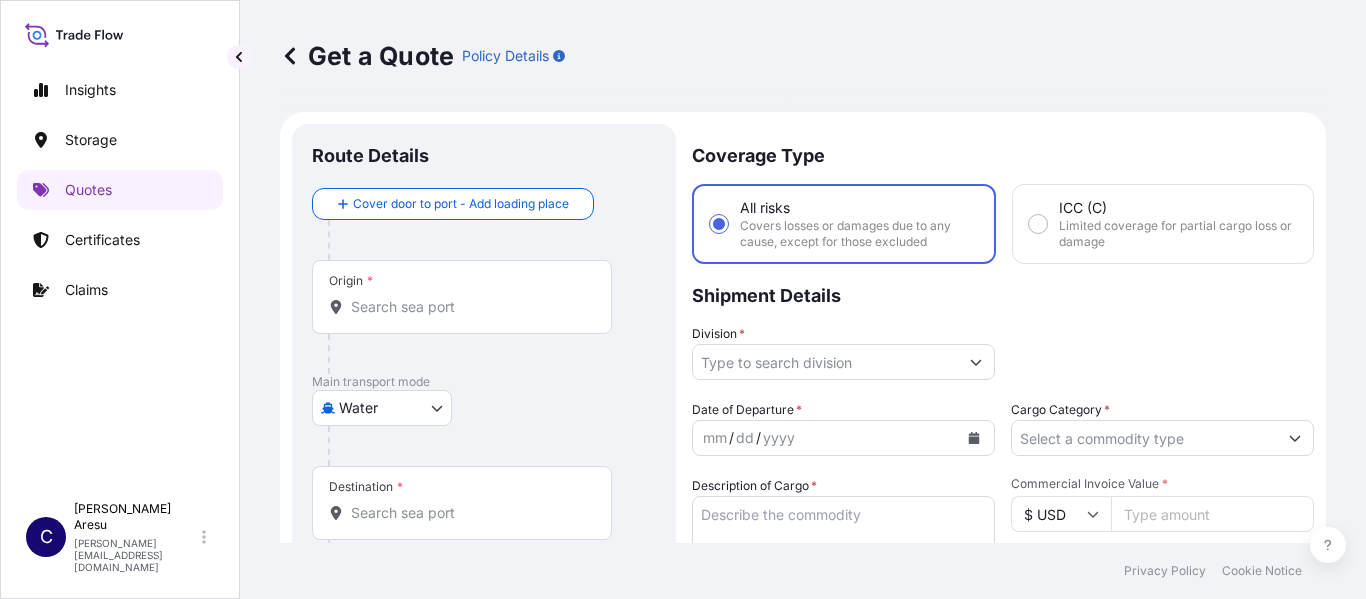 scroll, scrollTop: 32, scrollLeft: 0, axis: vertical 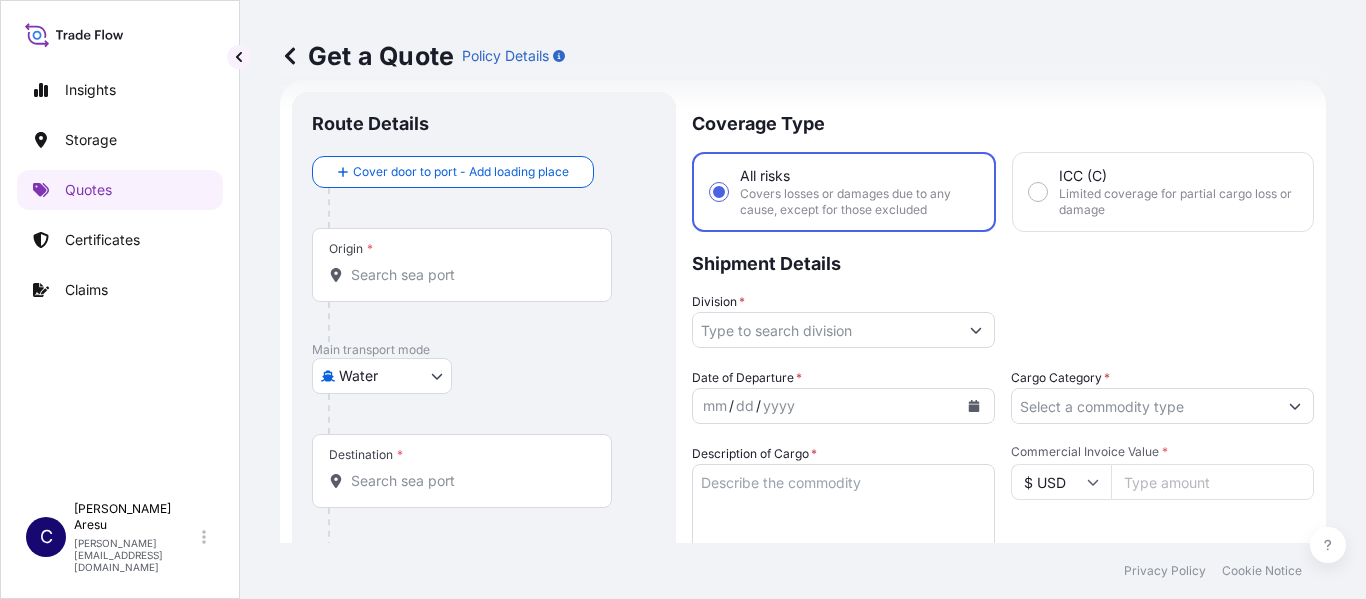 click on "Division *" at bounding box center [825, 330] 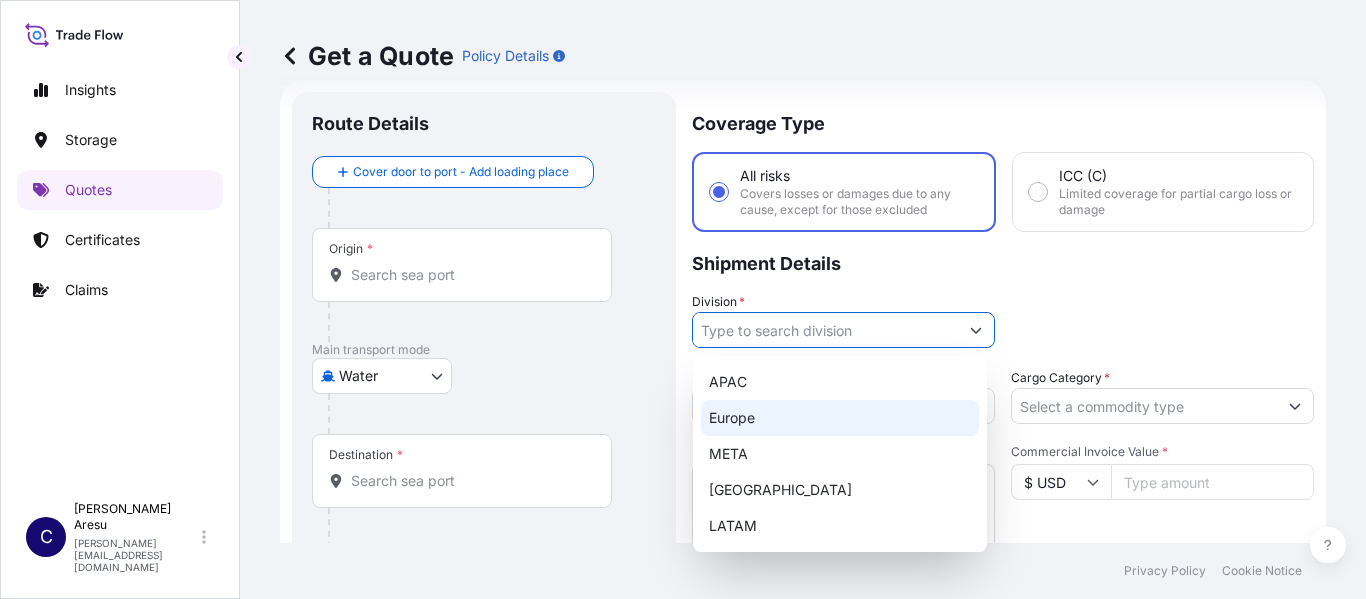 click on "Europe" at bounding box center [840, 418] 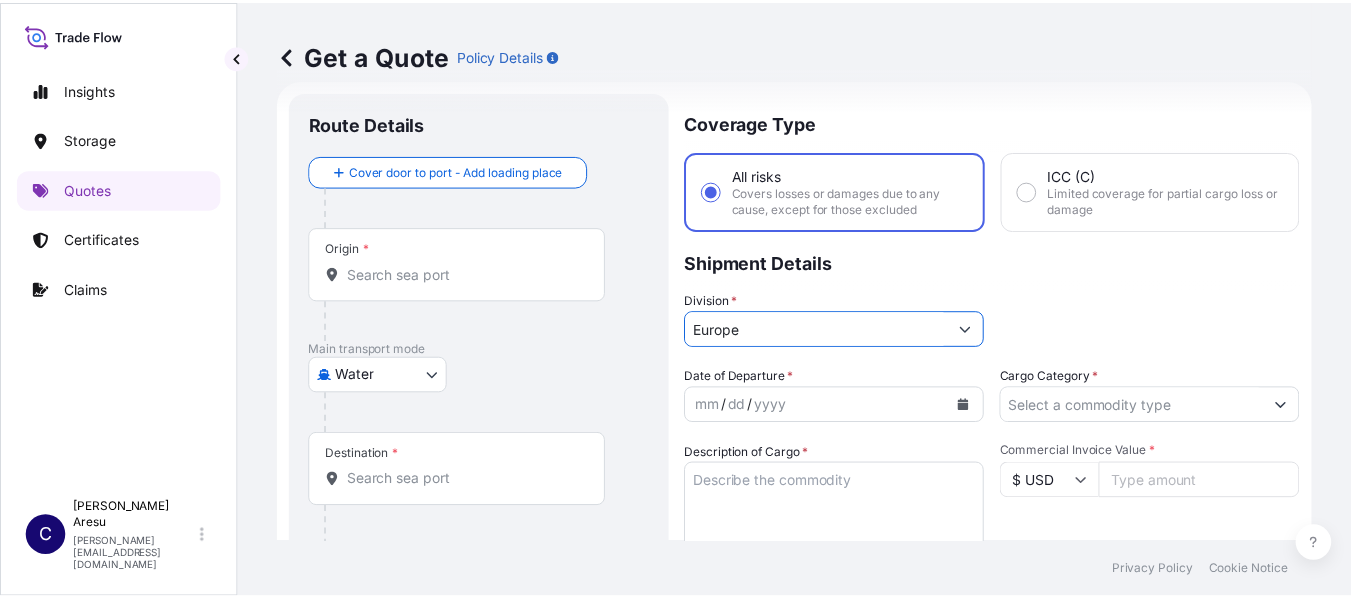 scroll, scrollTop: 132, scrollLeft: 0, axis: vertical 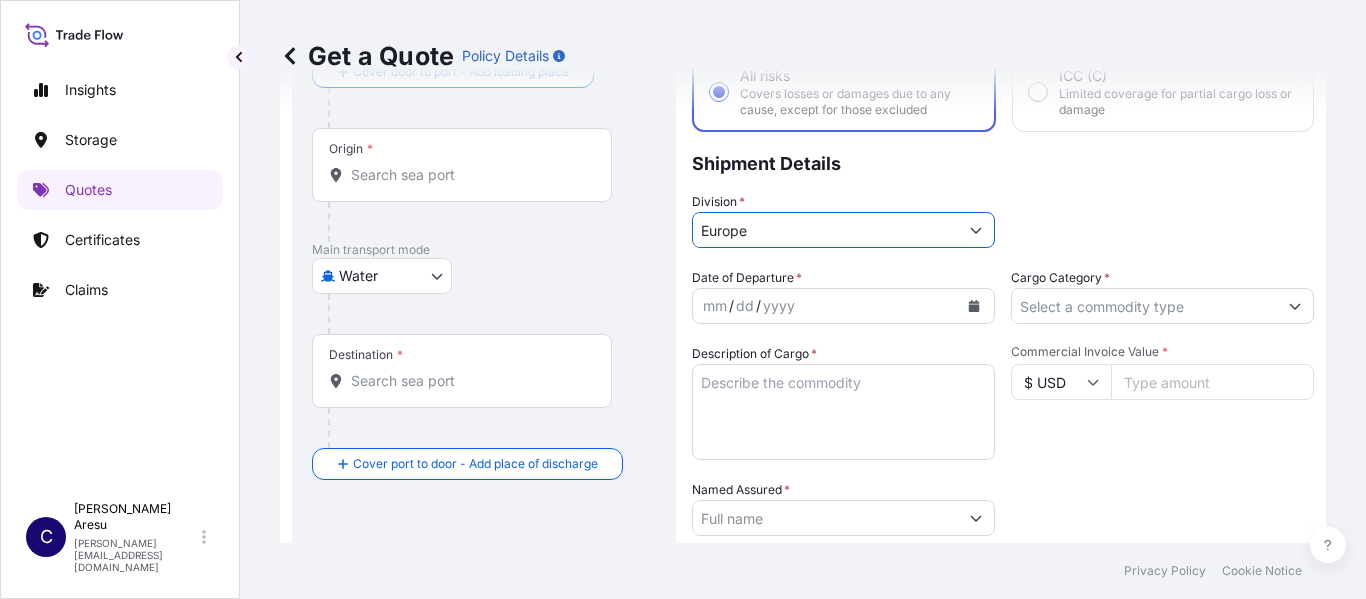 click on "mm" at bounding box center [715, 306] 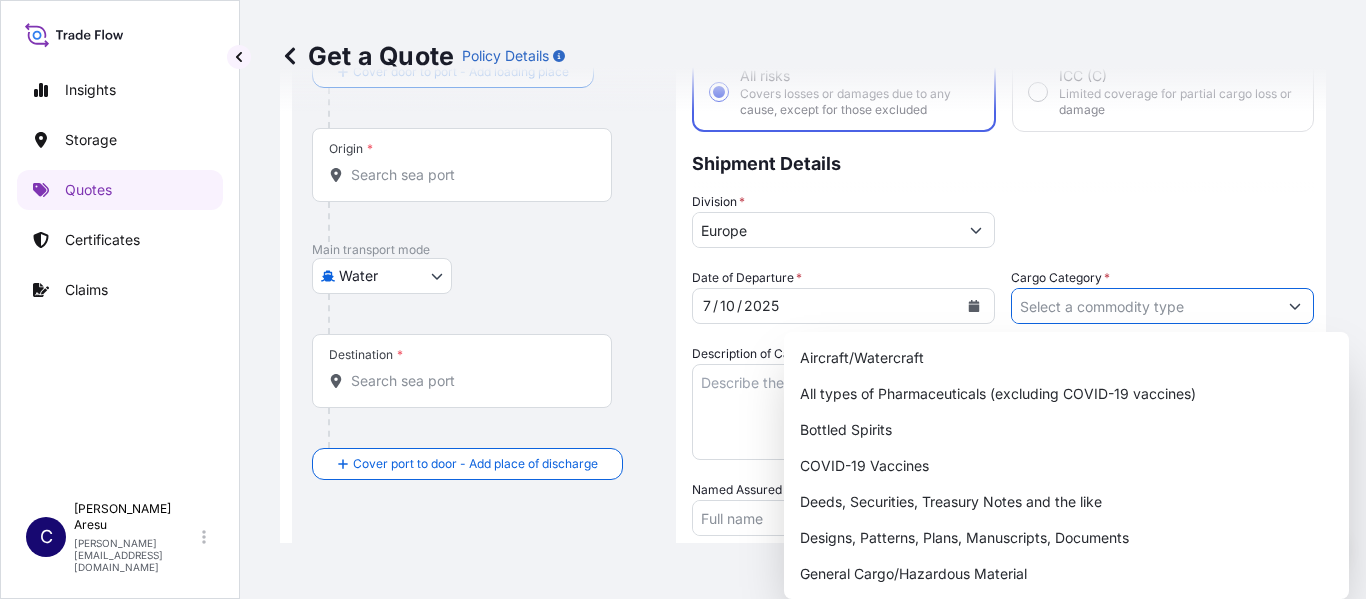 drag, startPoint x: 1031, startPoint y: 298, endPoint x: 1029, endPoint y: 308, distance: 10.198039 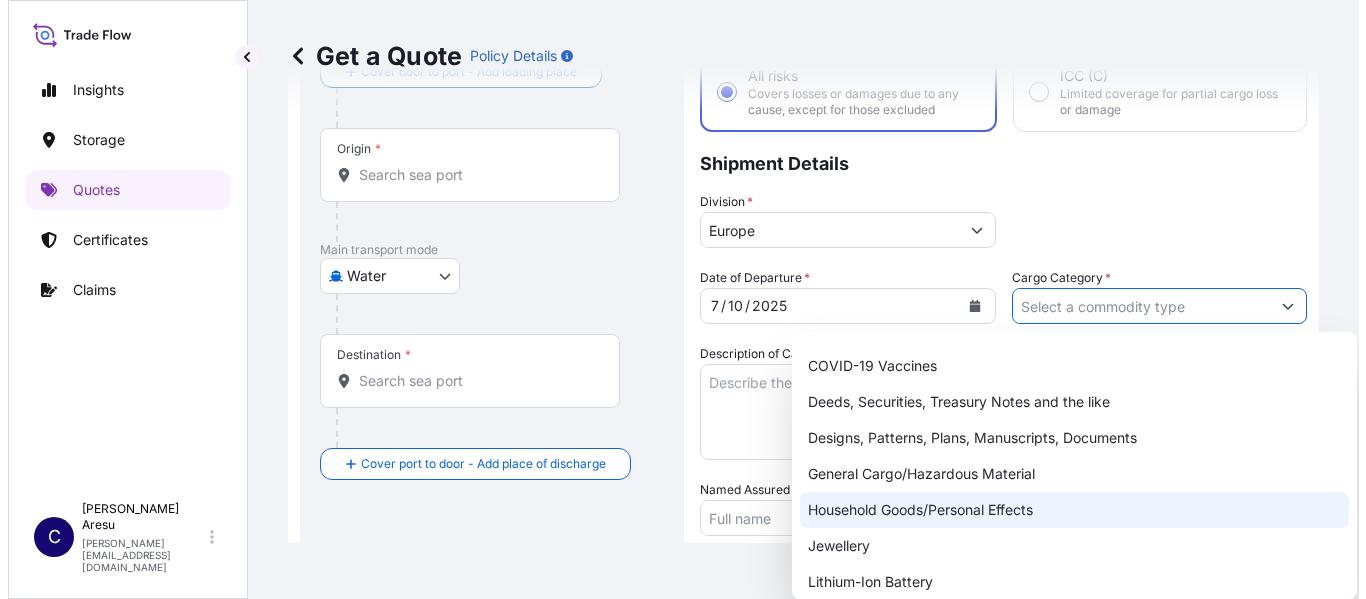 scroll, scrollTop: 200, scrollLeft: 0, axis: vertical 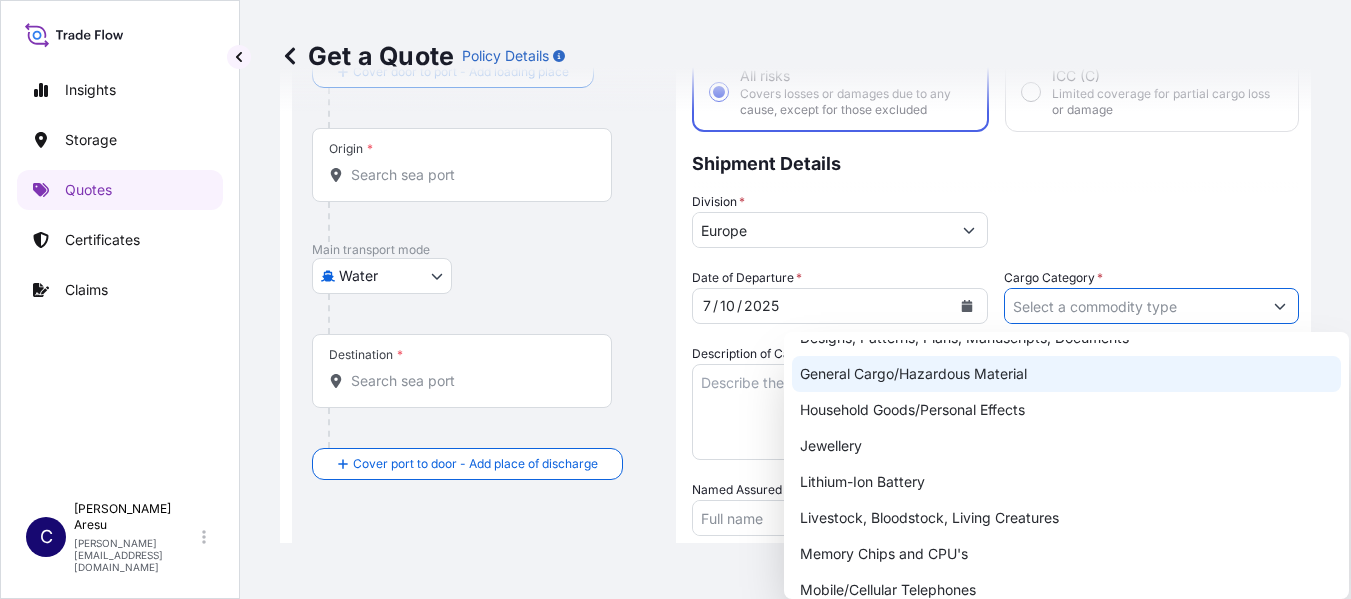 click on "General Cargo/Hazardous Material" at bounding box center [1066, 374] 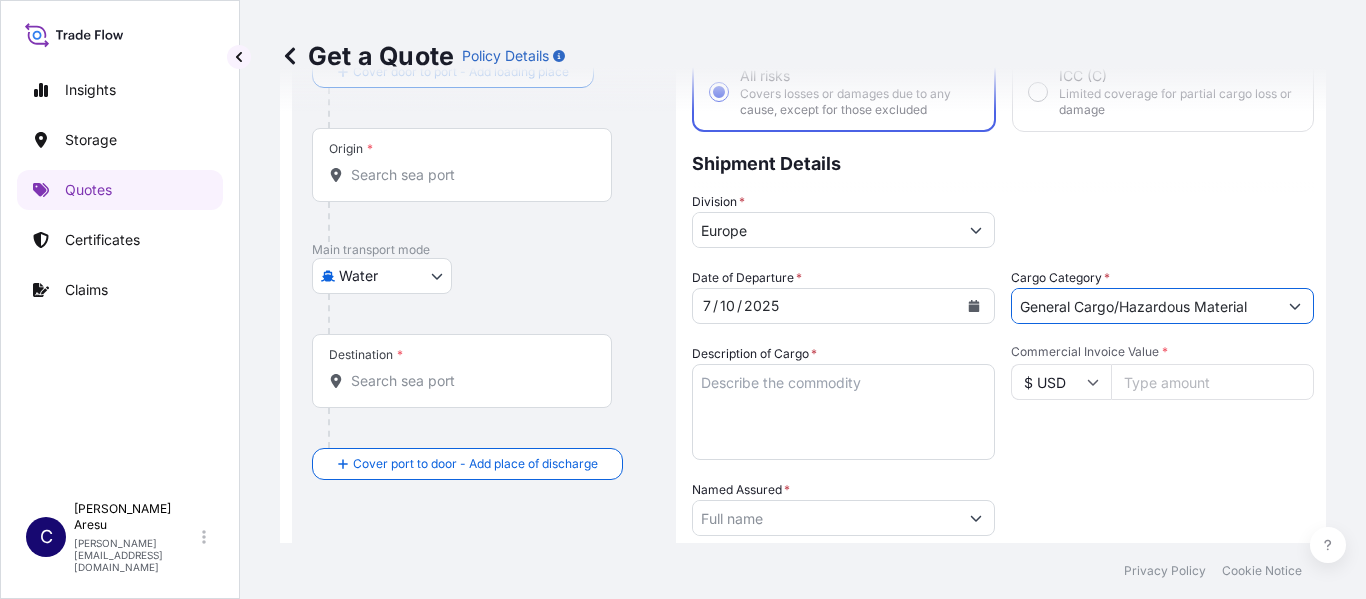 click on "Description of Cargo *" at bounding box center [843, 412] 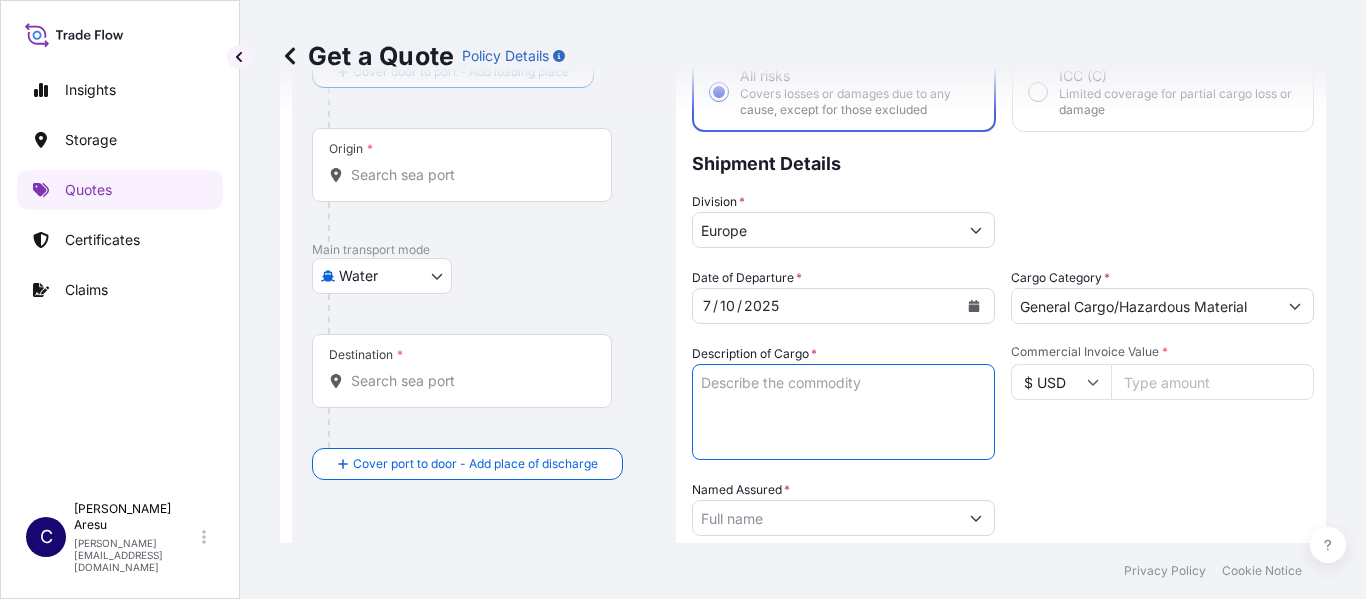 click on "Description of Cargo *" at bounding box center [843, 412] 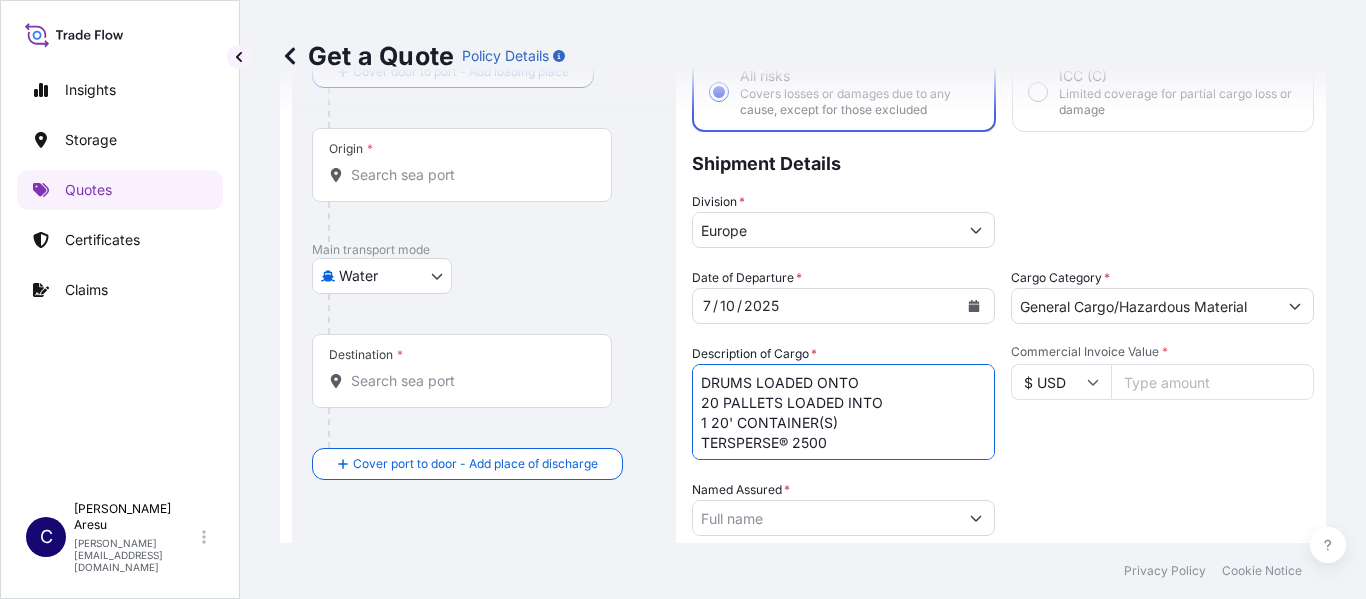 click on "DRUMS LOADED ONTO
20 PALLETS LOADED INTO
1 20' CONTAINER(S)
TERSPERSE® 2500" at bounding box center (843, 412) 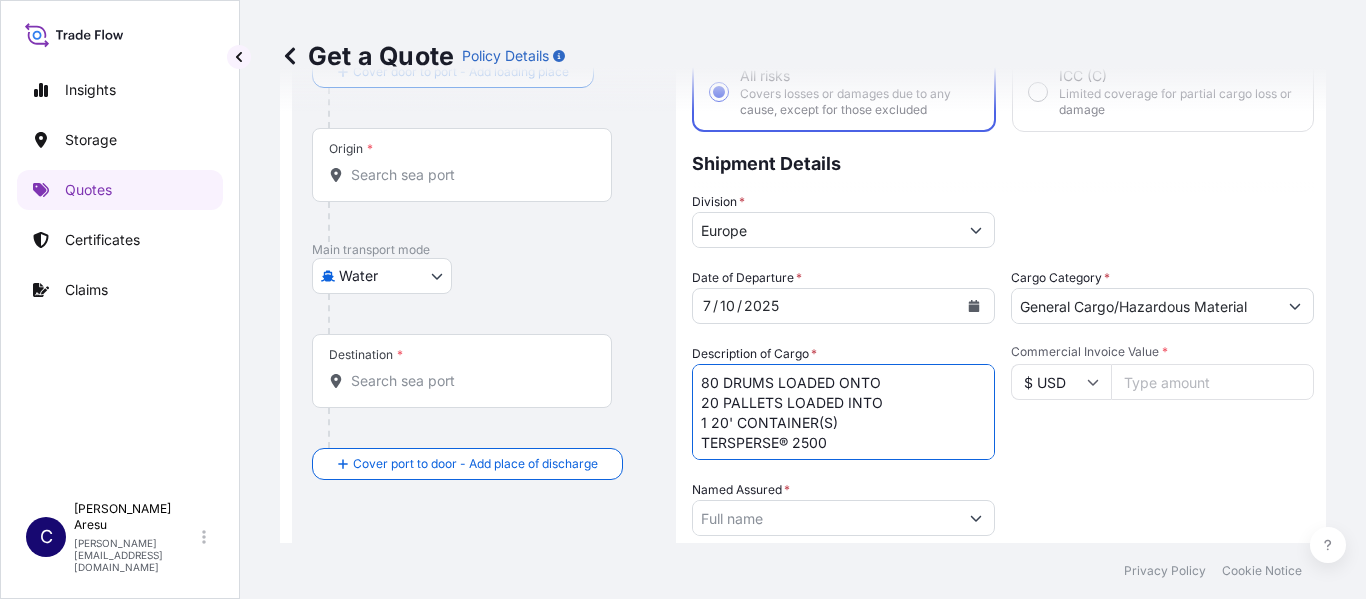drag, startPoint x: 784, startPoint y: 403, endPoint x: 861, endPoint y: 425, distance: 80.08121 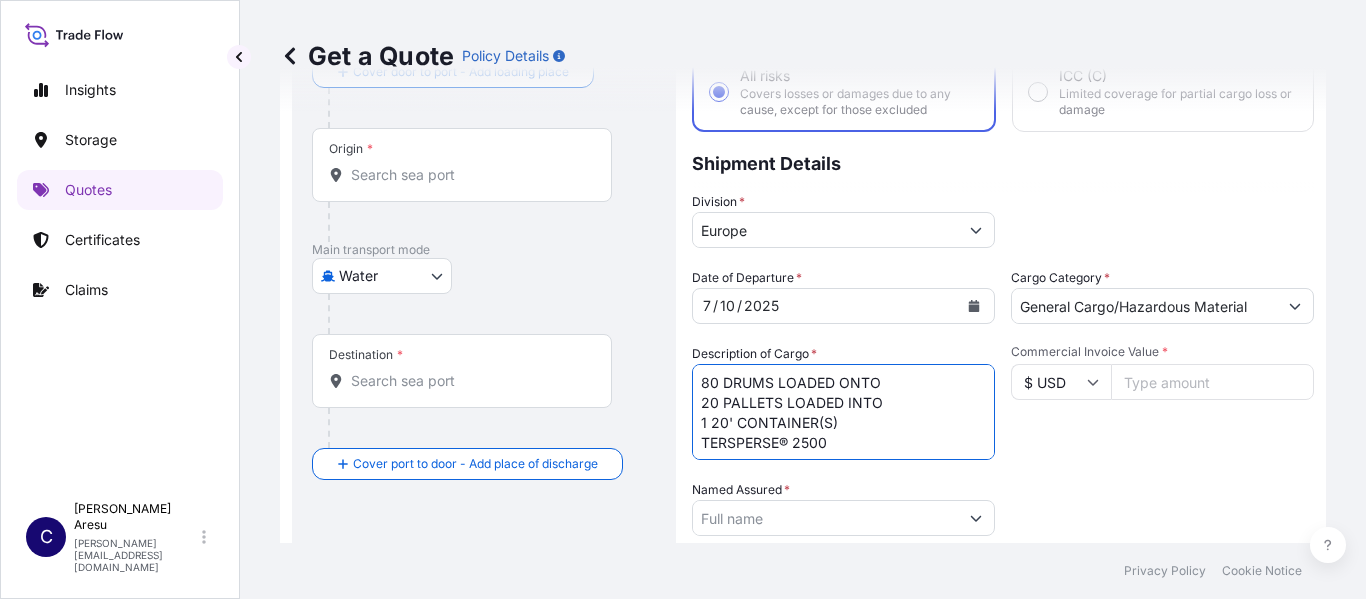 click on "80 DRUMS LOADED ONTO
20 PALLETS LOADED INTO
1 20' CONTAINER(S)
TERSPERSE® 2500" at bounding box center [843, 412] 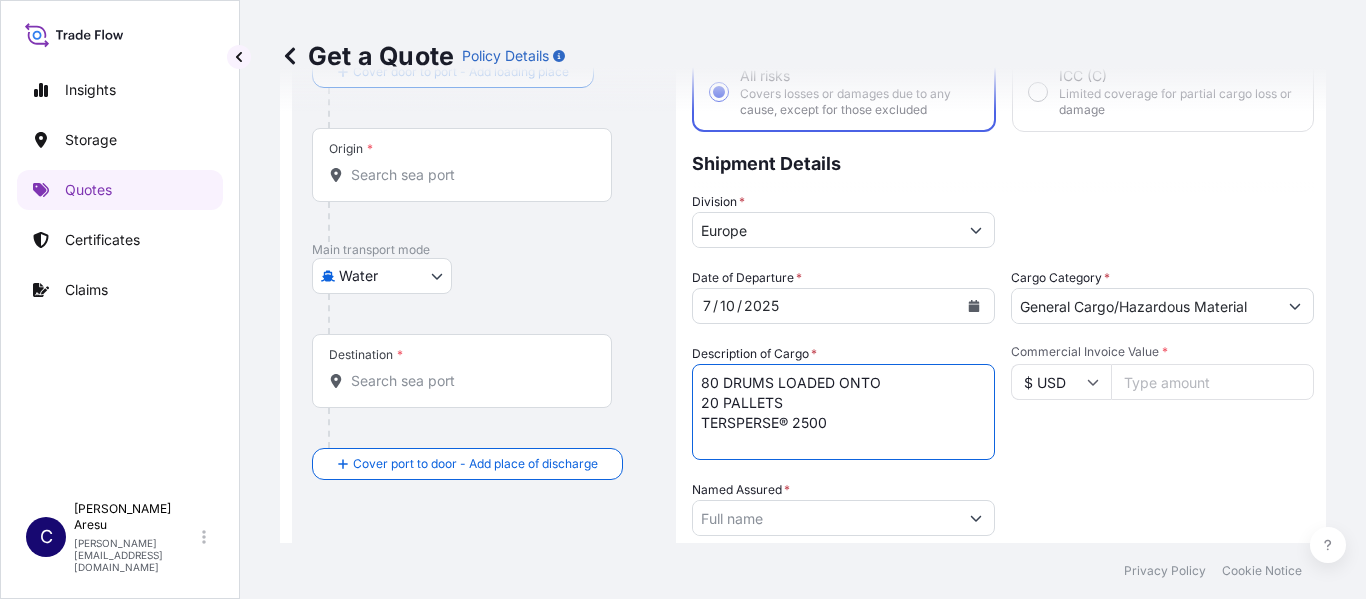click on "80 DRUMS LOADED ONTO
20 PALLETS
TERSPERSE® 2500" at bounding box center (843, 412) 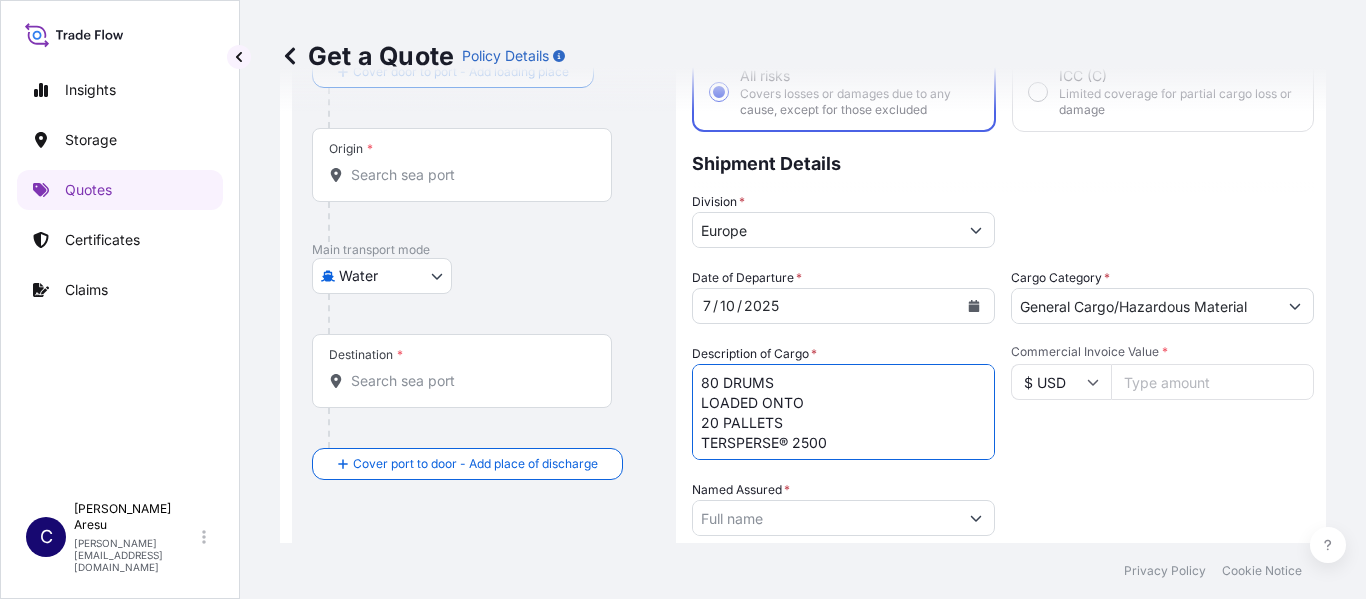 click on "80 DRUMS
LOADED ONTO
20 PALLETS
TERSPERSE® 2500" at bounding box center [843, 412] 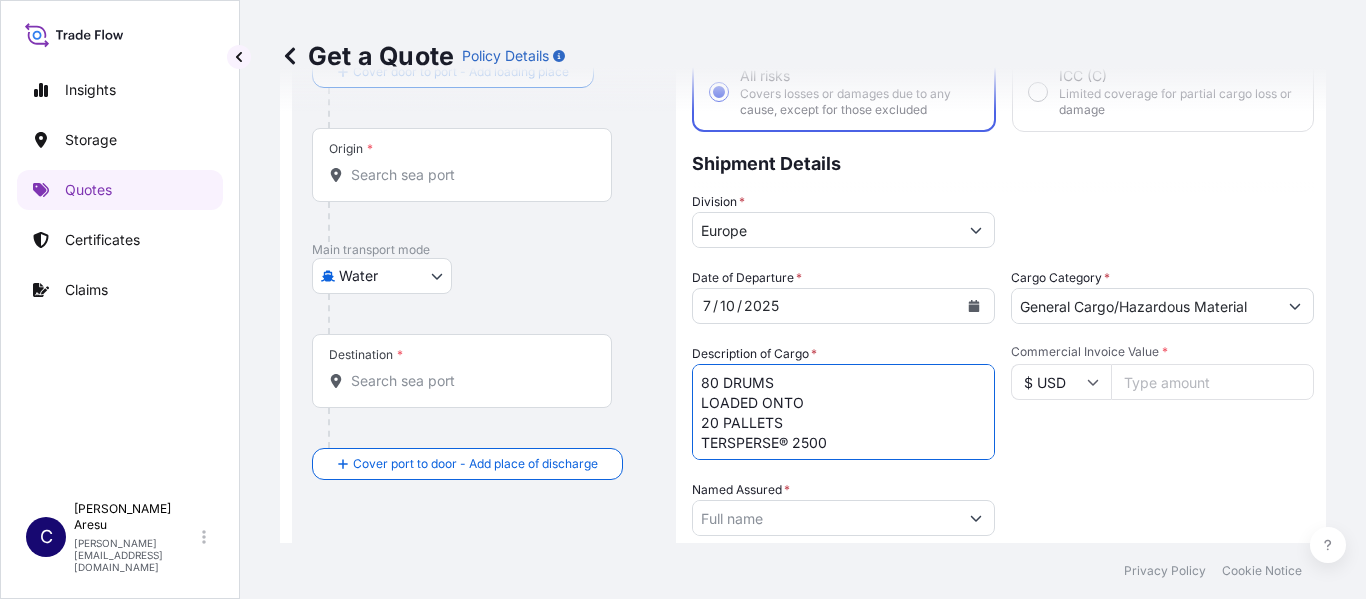 click on "80 DRUMS
LOADED ONTO
20 PALLETS
TERSPERSE® 2500" at bounding box center (843, 412) 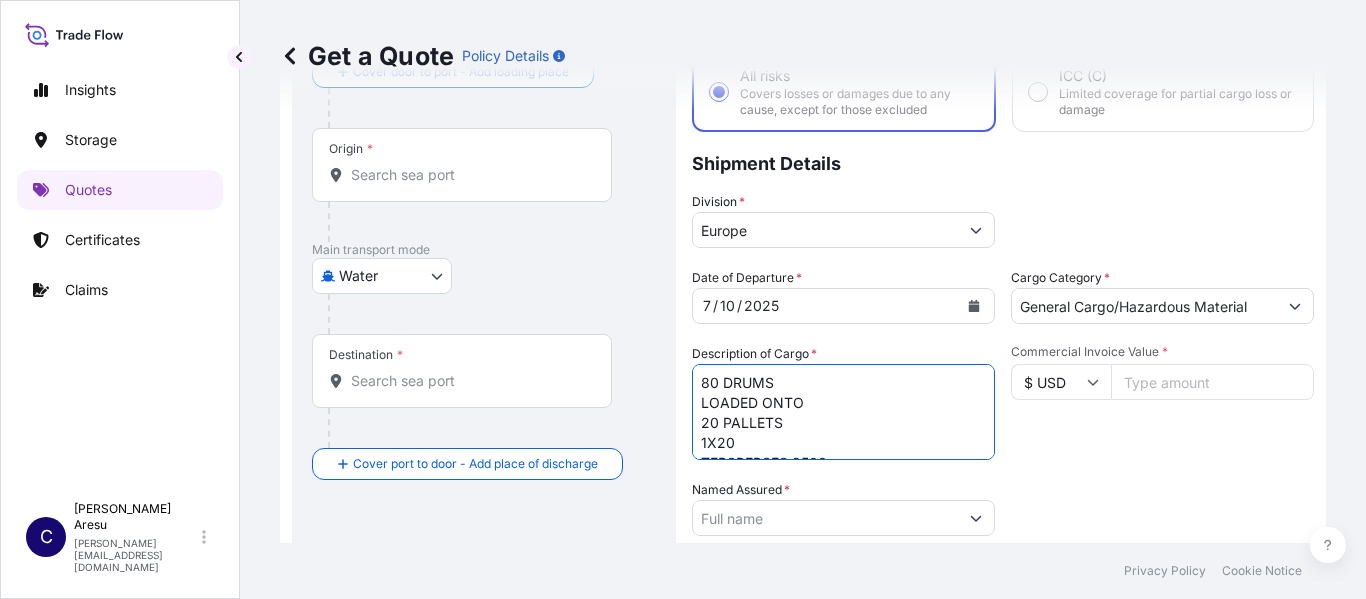 paste on "MSMU6270611" 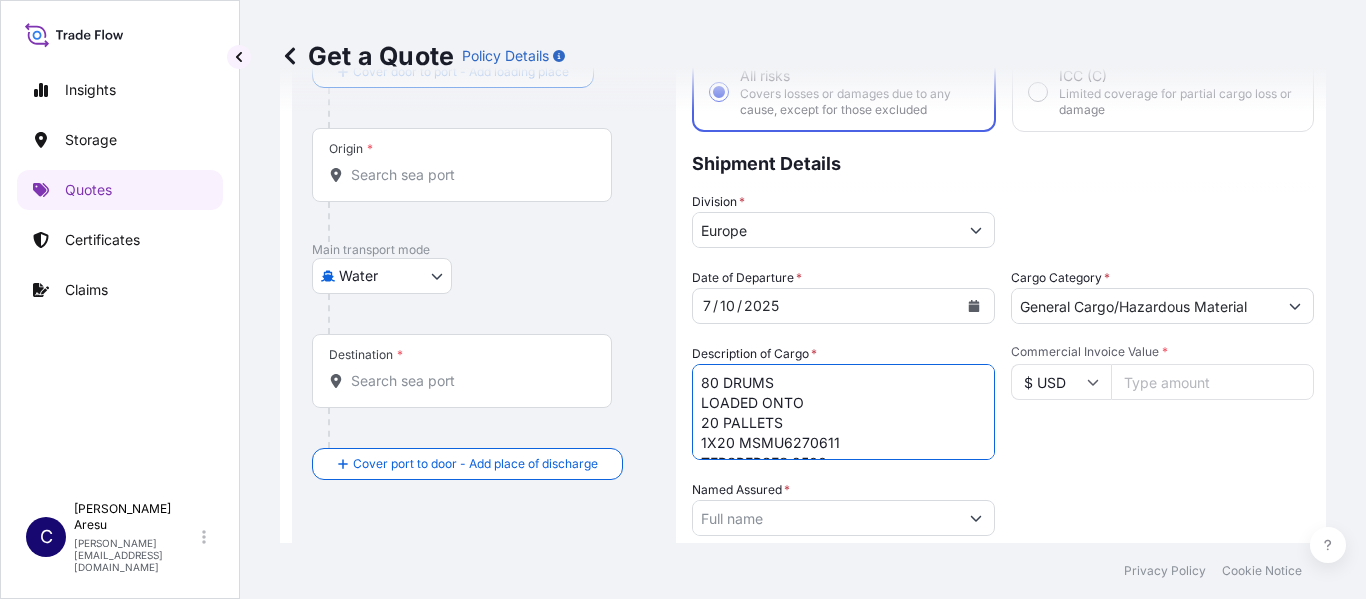 scroll, scrollTop: 22, scrollLeft: 0, axis: vertical 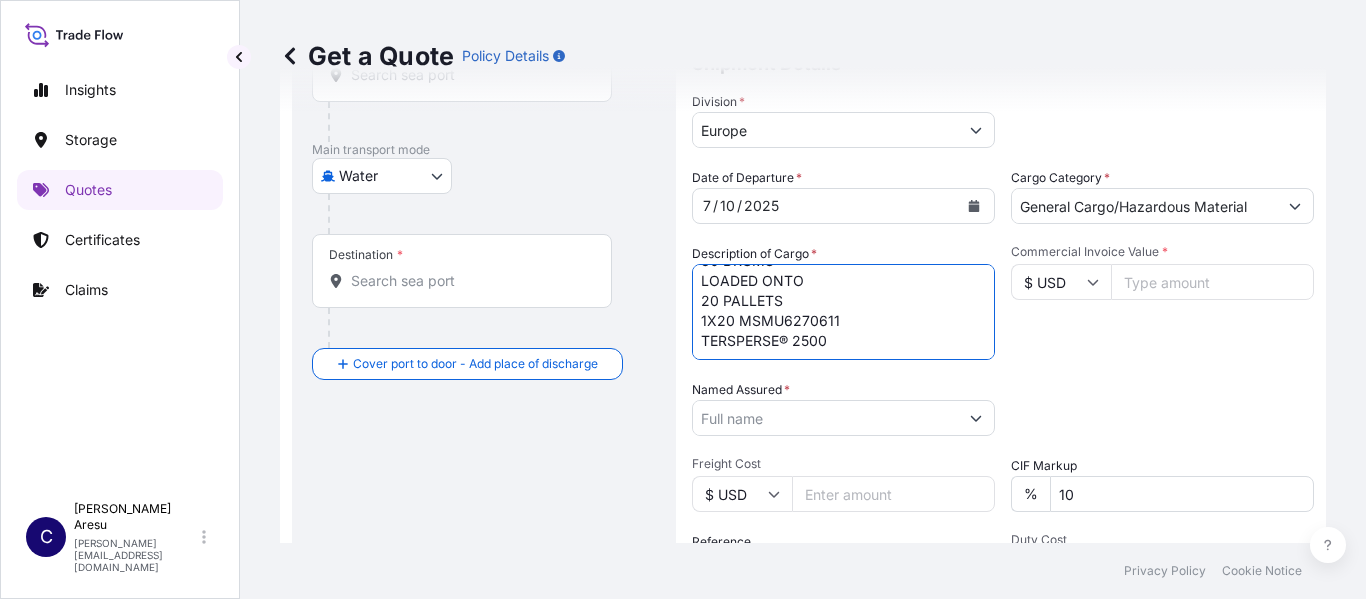 type on "80 DRUMS
LOADED ONTO
20 PALLETS
1X20 MSMU6270611
TERSPERSE® 2500" 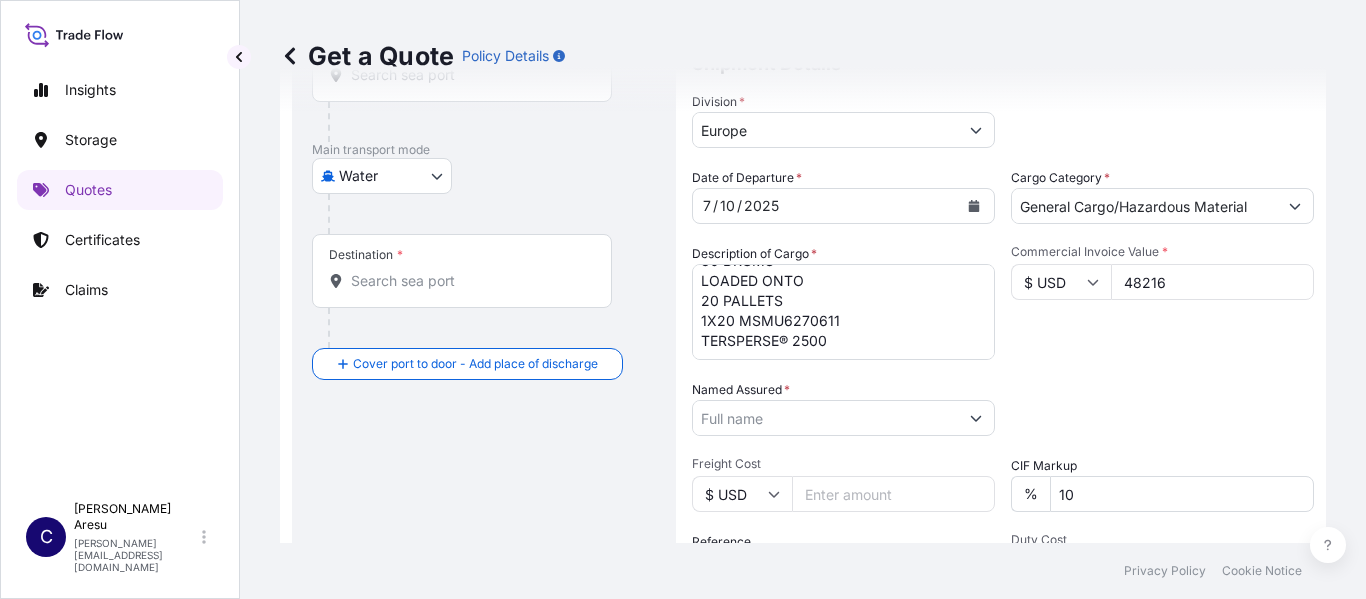 type on "48216" 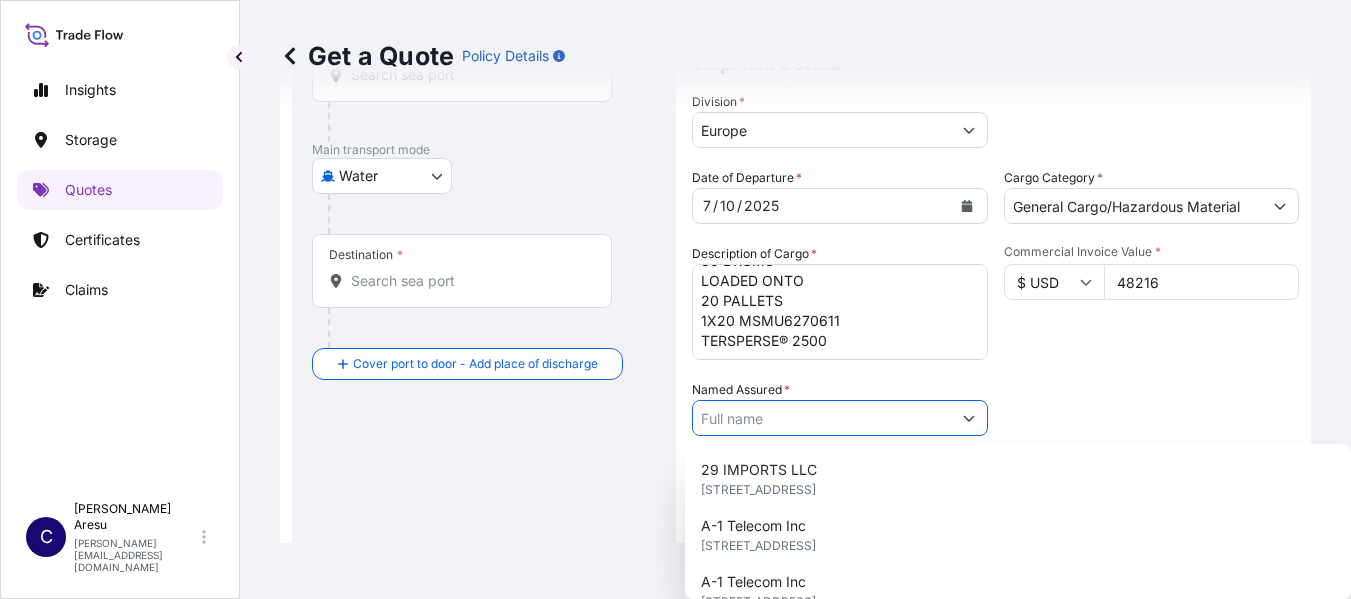 click on "Named Assured *" at bounding box center (822, 418) 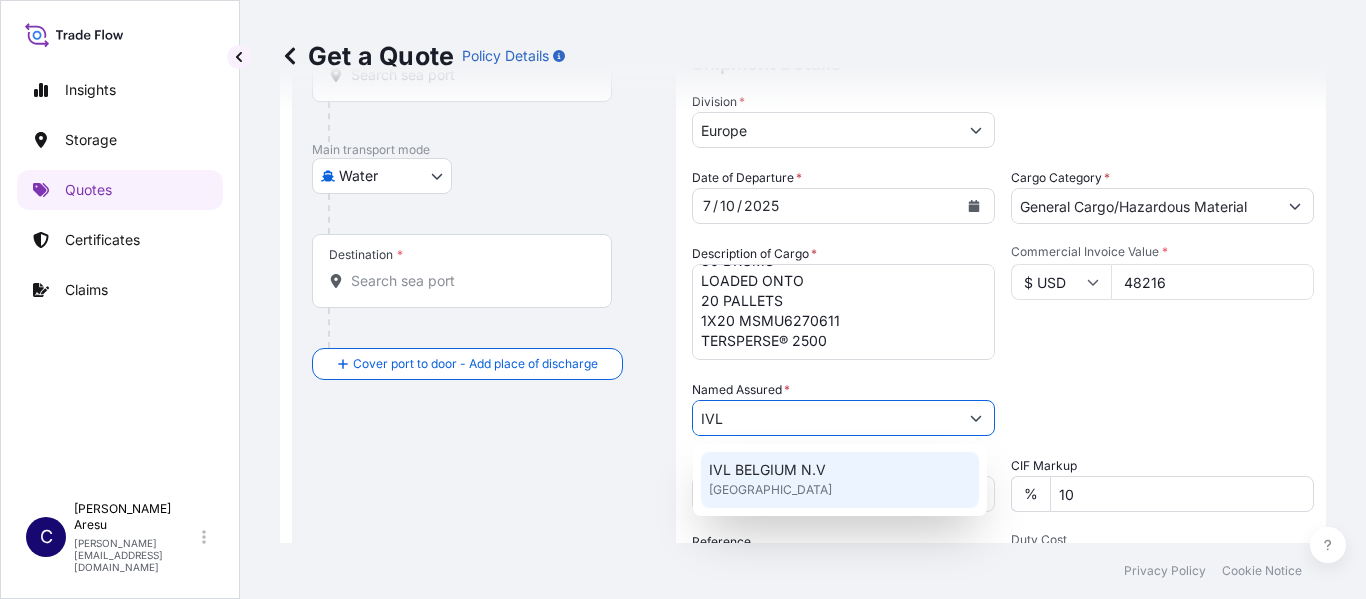 click on "IVL BELGIUM N.V" at bounding box center (767, 470) 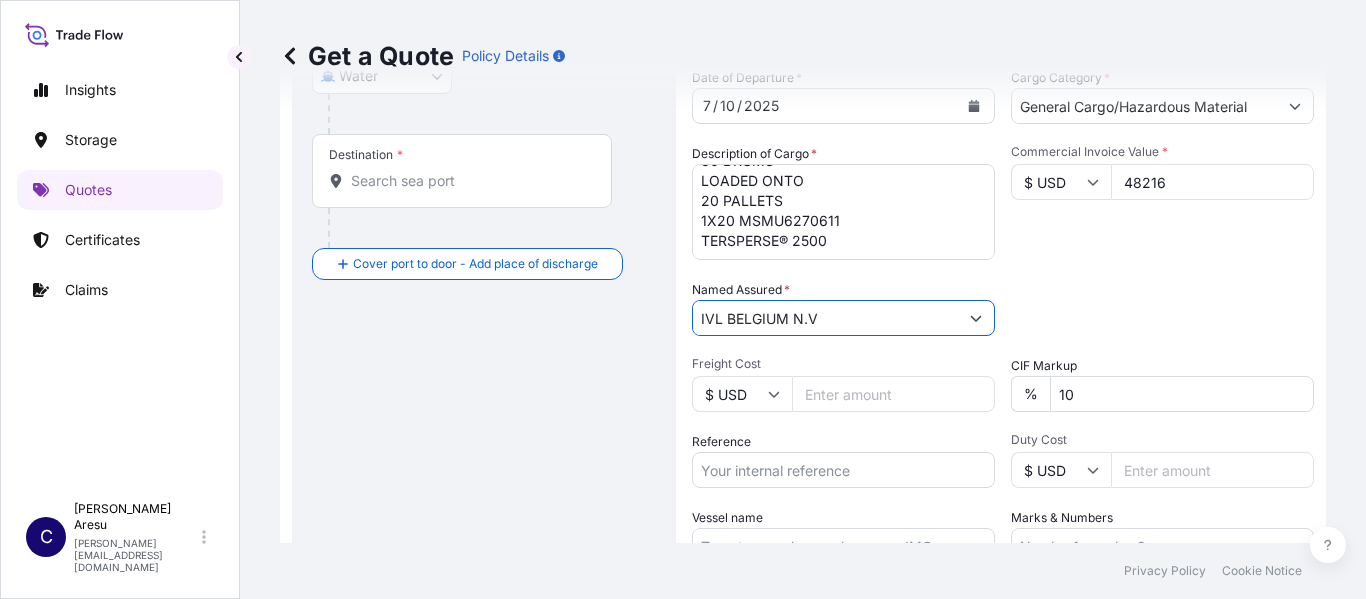 scroll, scrollTop: 432, scrollLeft: 0, axis: vertical 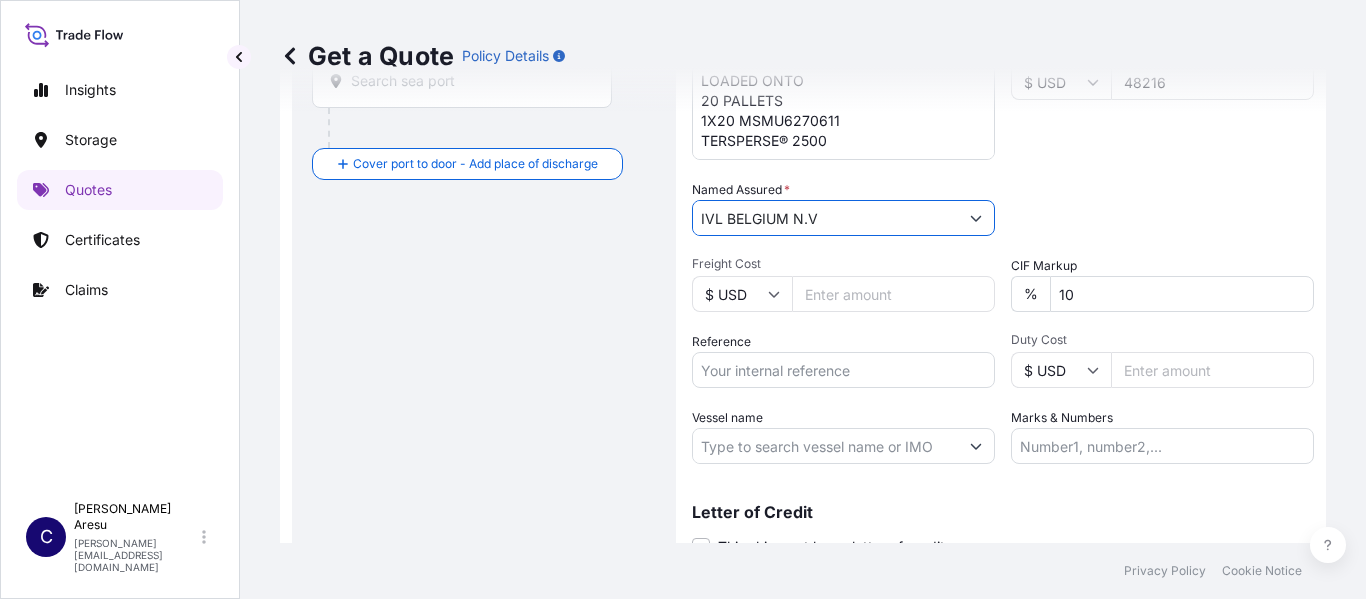 type on "IVL BELGIUM N.V" 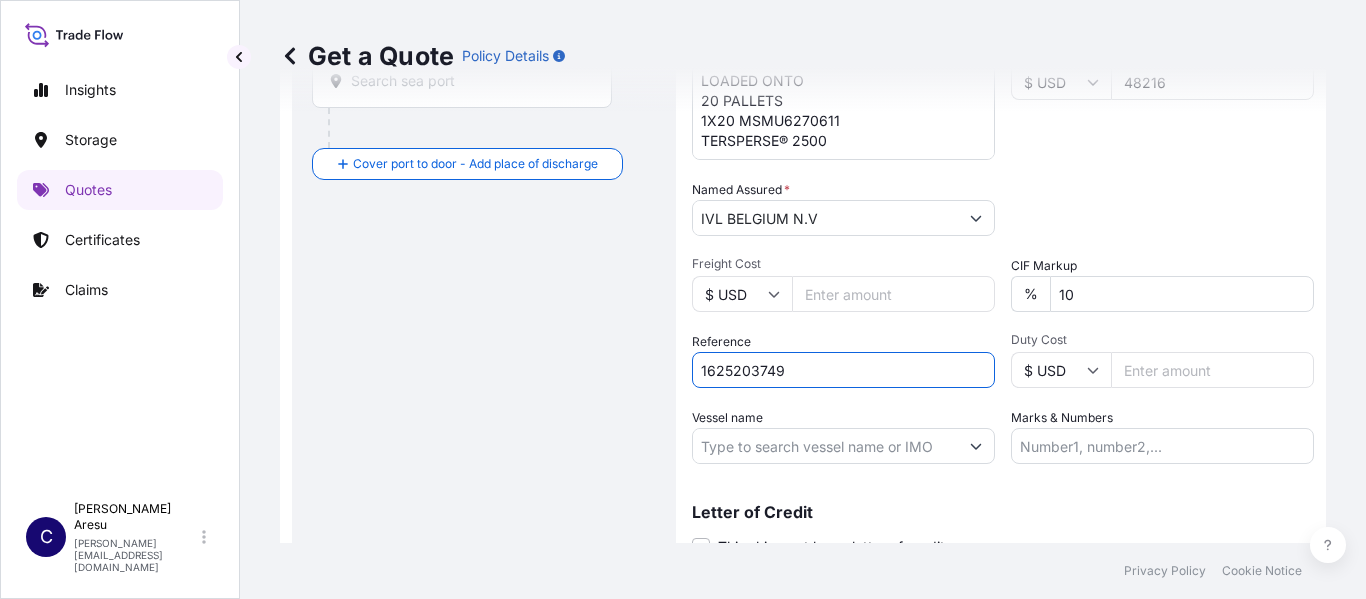scroll, scrollTop: 514, scrollLeft: 0, axis: vertical 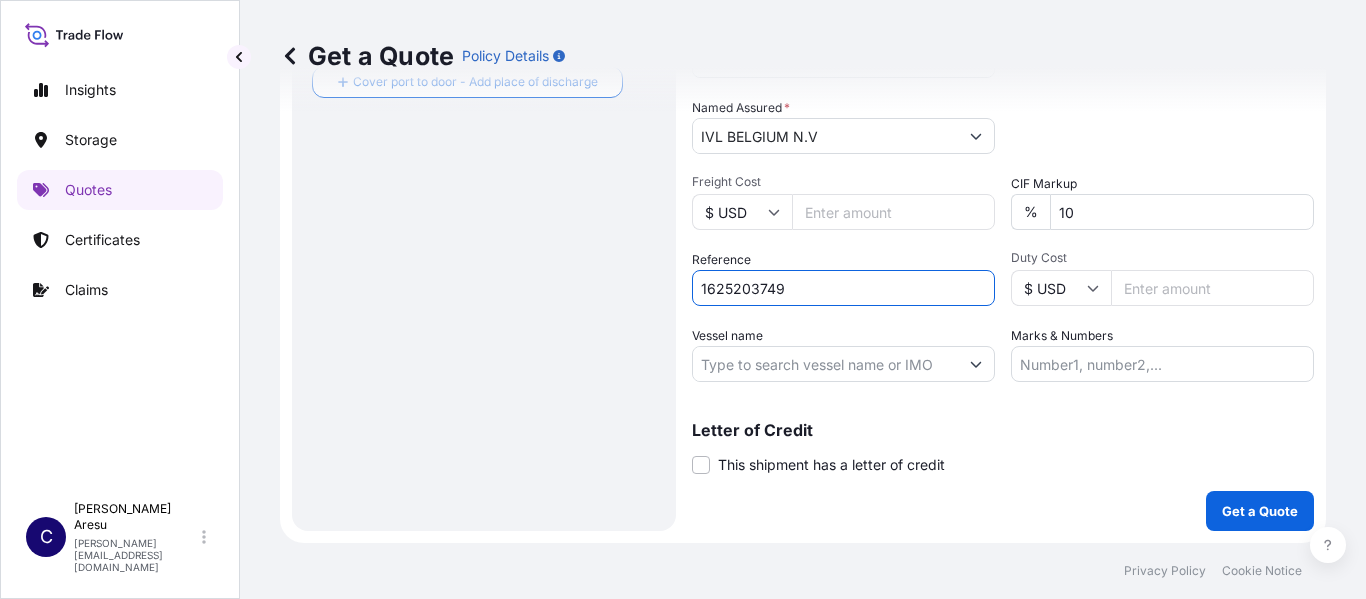 type on "1625203749" 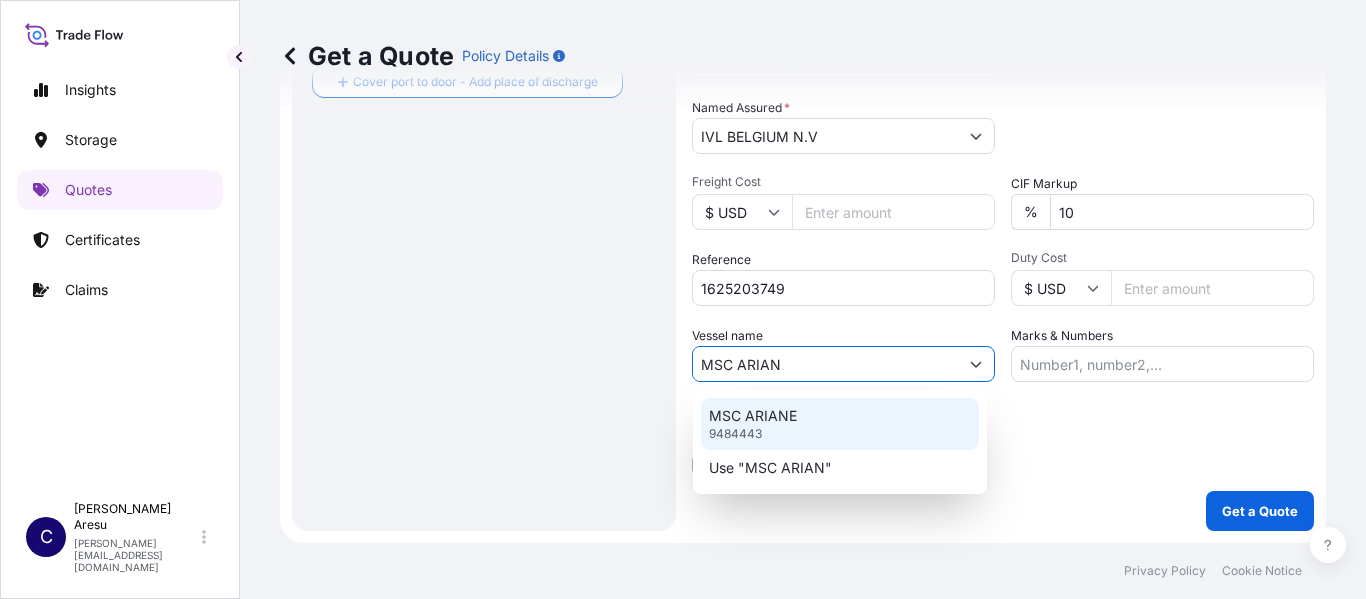 click on "MSC ARIANE" at bounding box center [753, 416] 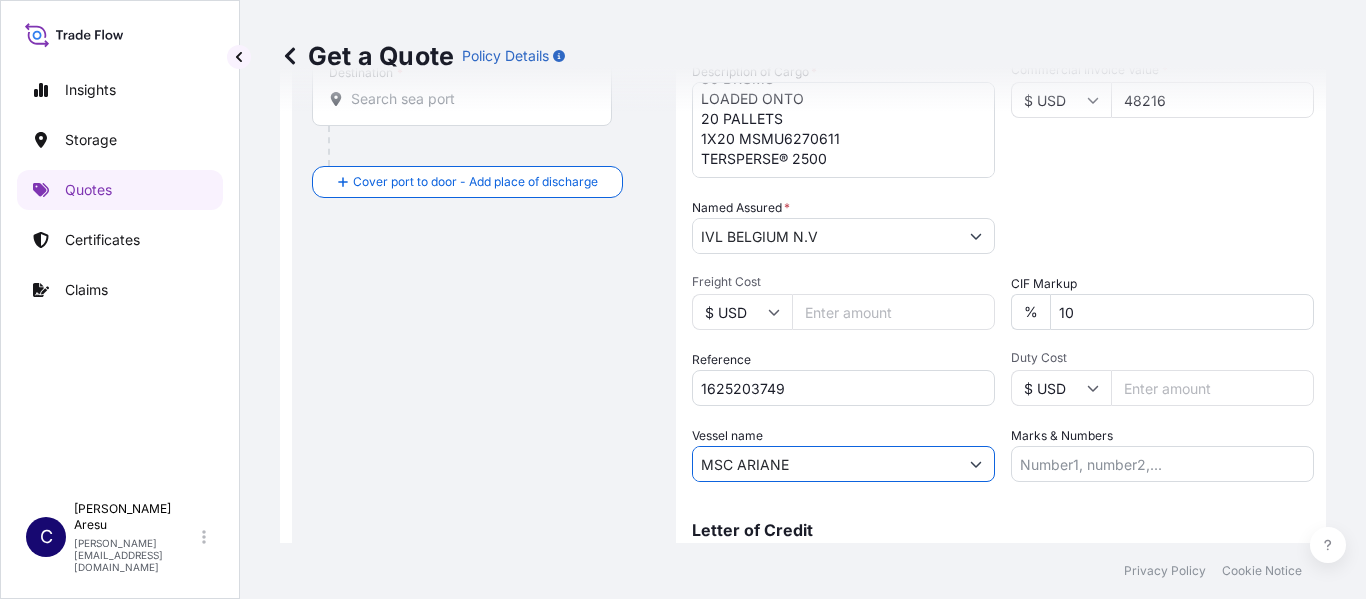 scroll, scrollTop: 314, scrollLeft: 0, axis: vertical 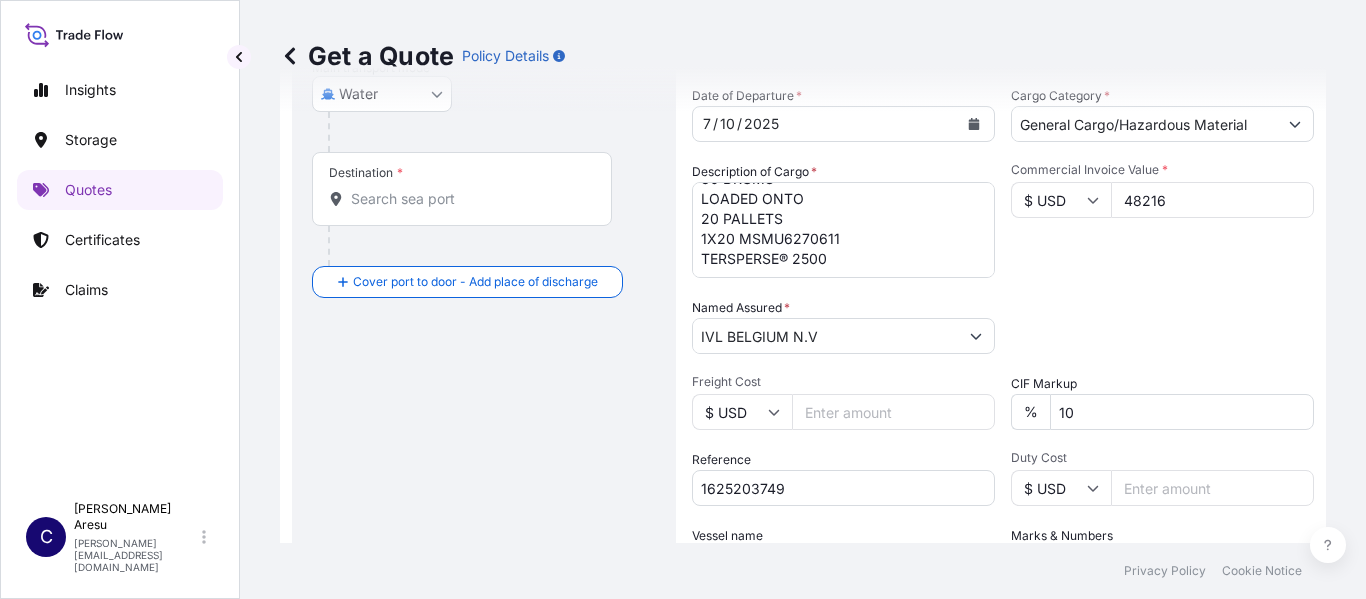 type on "MSC ARIANE" 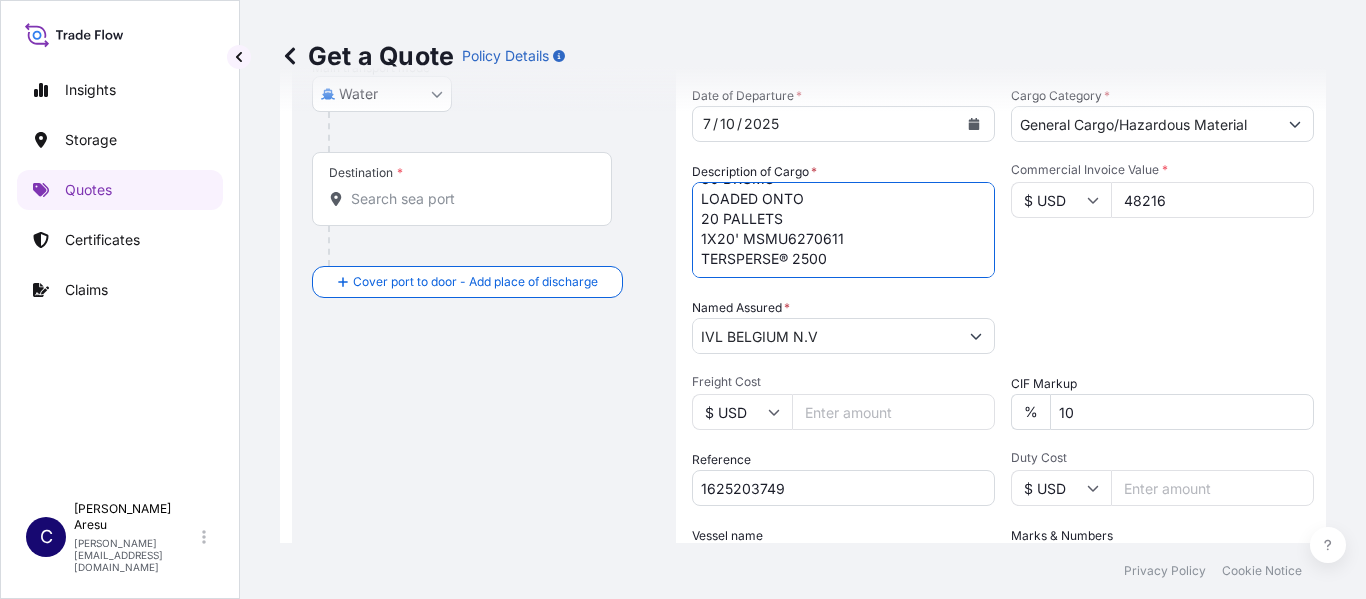 scroll, scrollTop: 514, scrollLeft: 0, axis: vertical 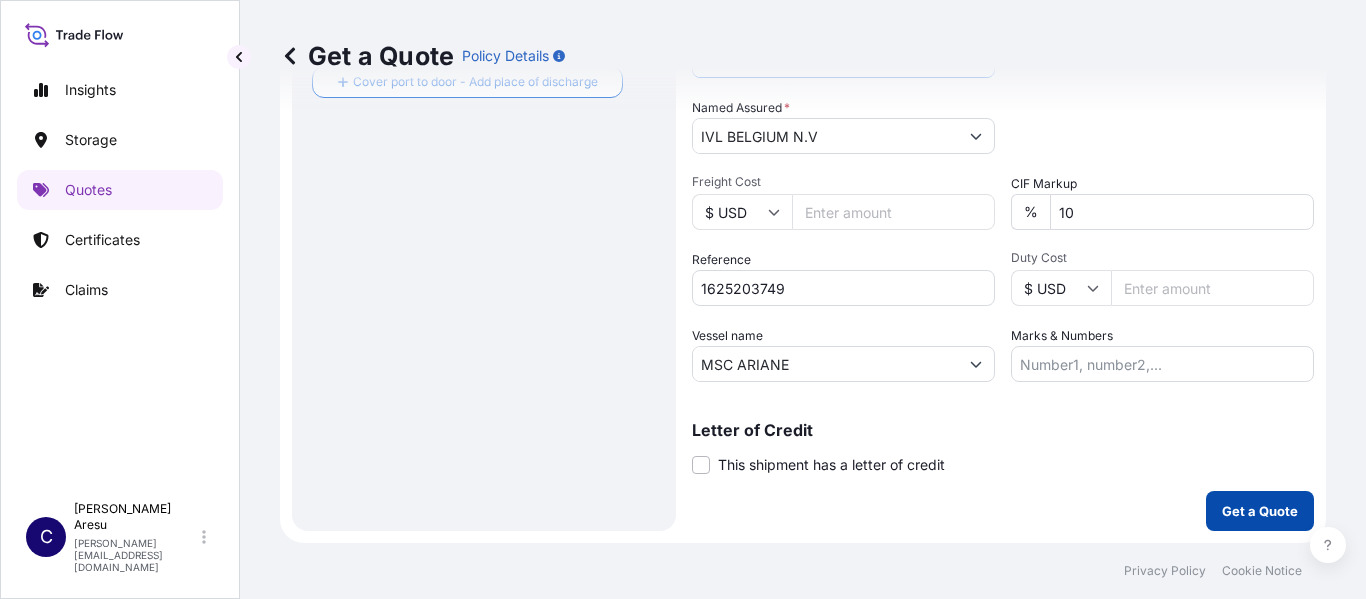 type on "80 DRUMS
LOADED ONTO
20 PALLETS
1X20' MSMU6270611
TERSPERSE® 2500" 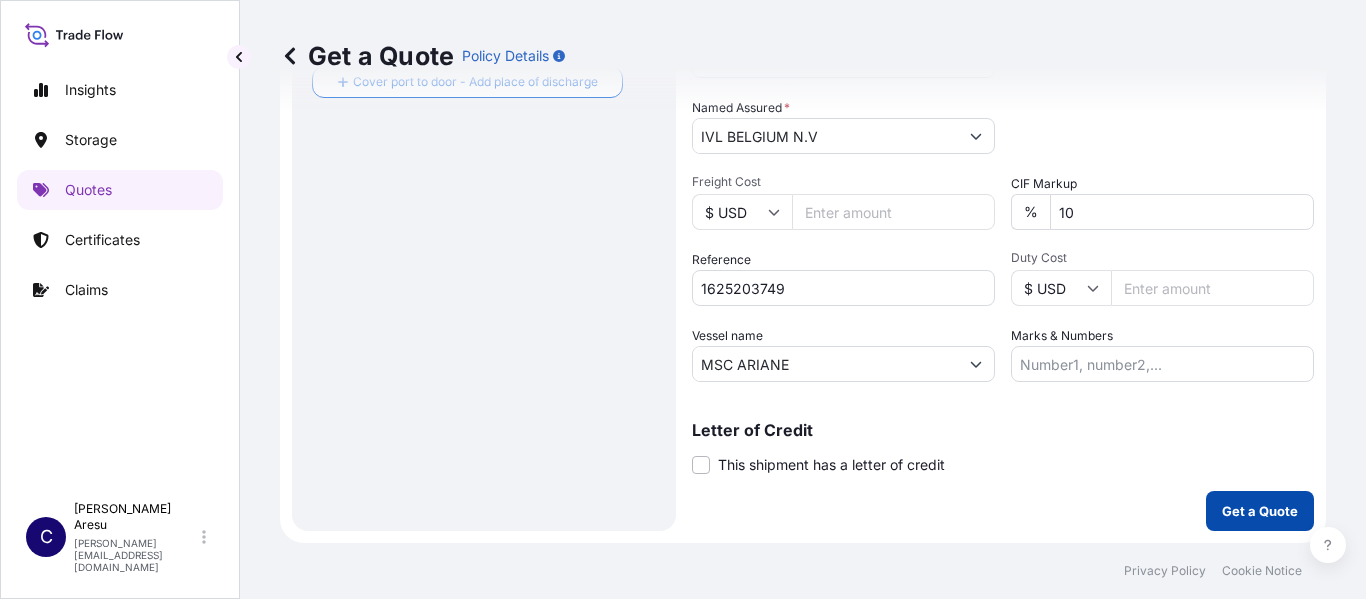 click on "Get a Quote" at bounding box center [1260, 511] 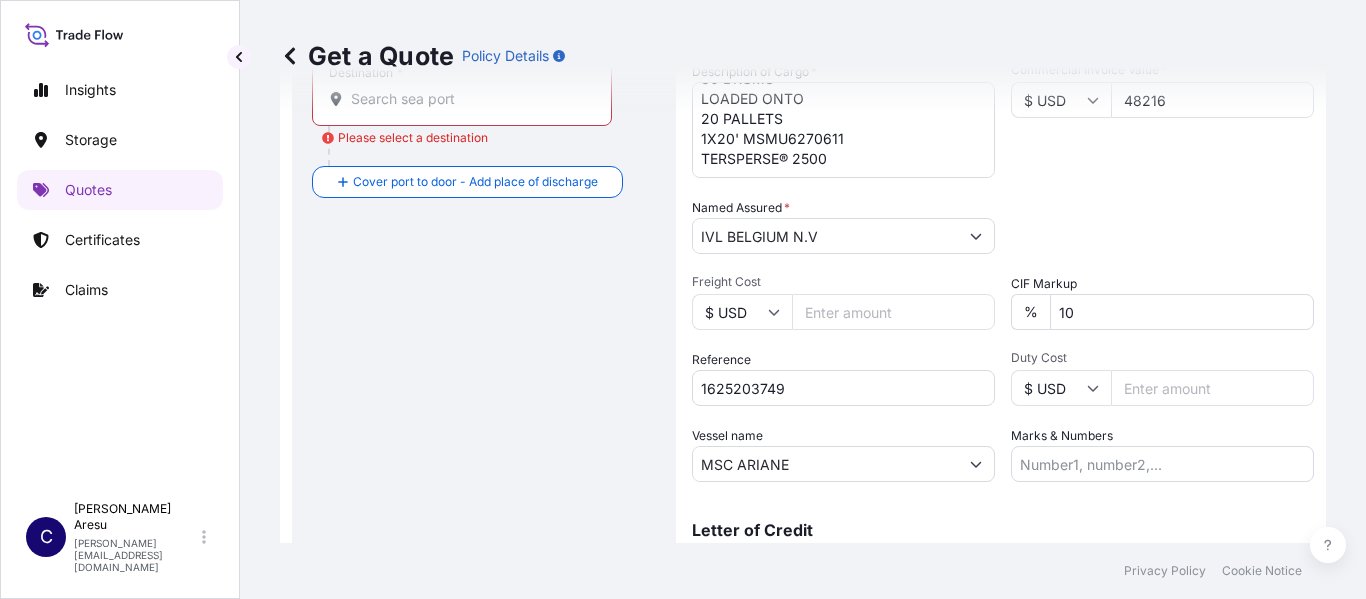 scroll, scrollTop: 314, scrollLeft: 0, axis: vertical 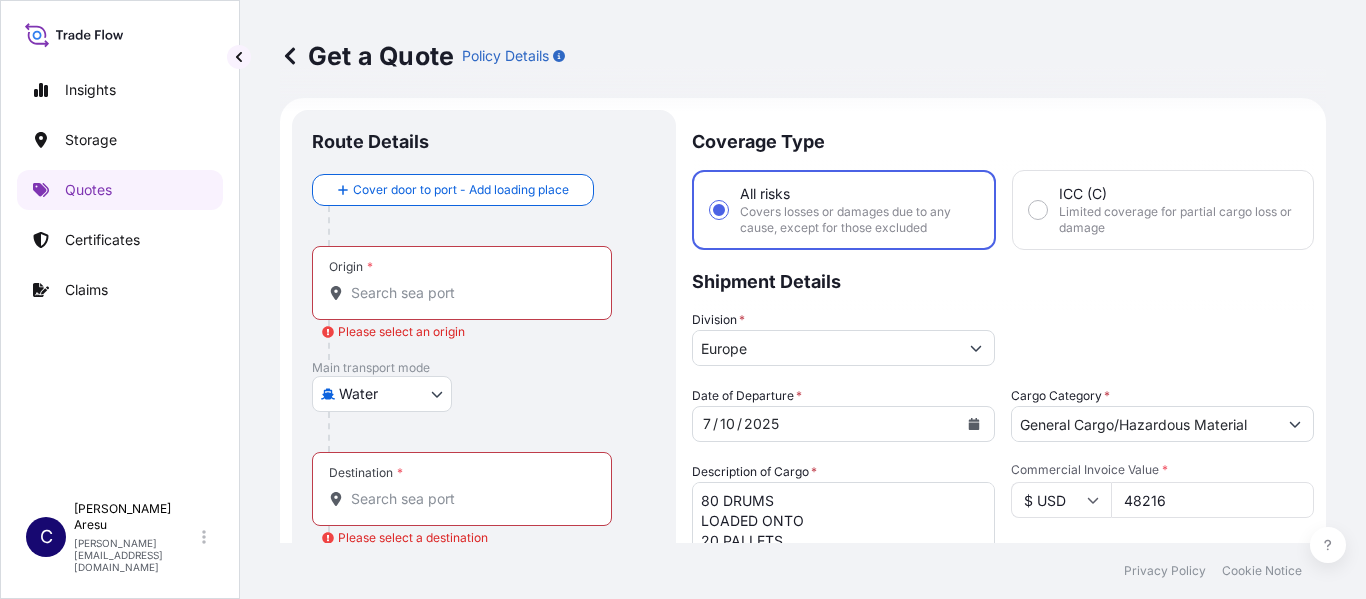 click on "Origin * Please select an origin" at bounding box center [469, 293] 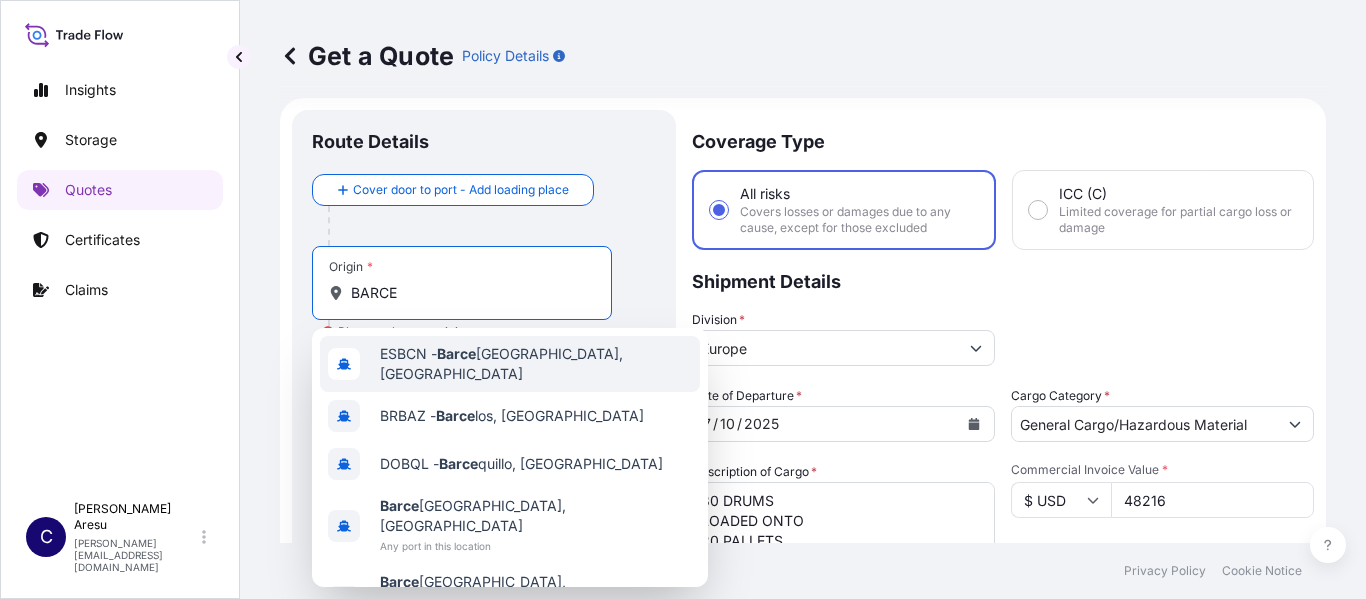 click on "ESBCN -  Barce lona, Spain" at bounding box center (536, 364) 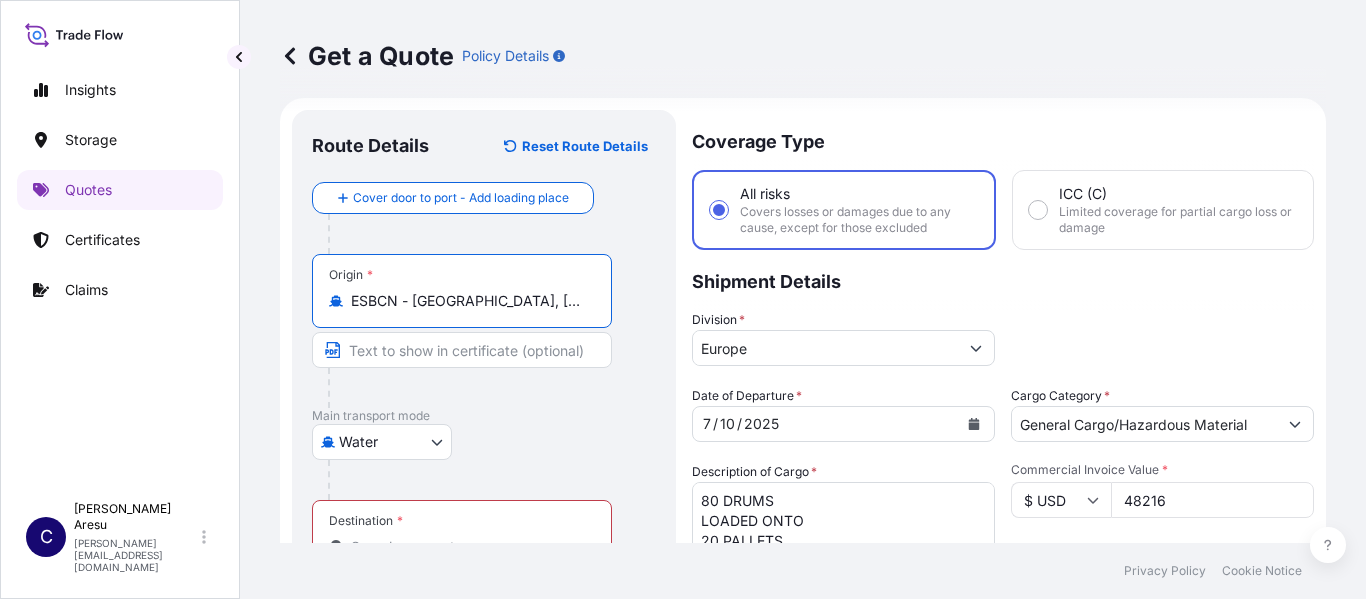 scroll, scrollTop: 114, scrollLeft: 0, axis: vertical 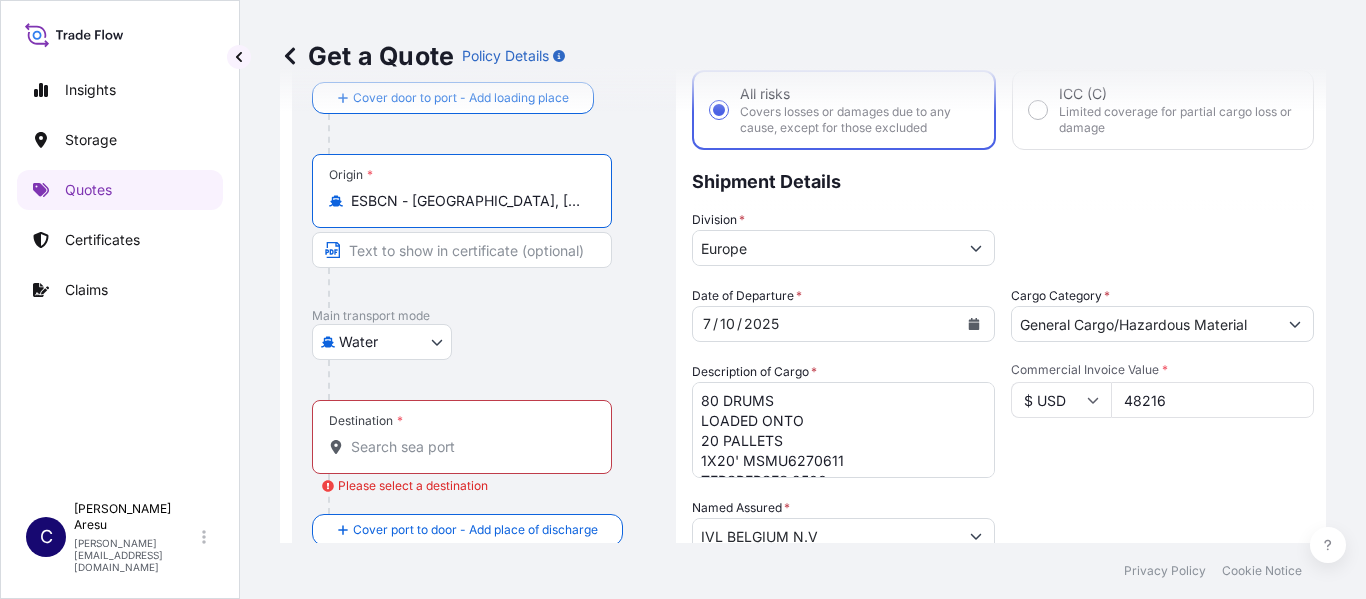 type on "ESBCN - Barcelona, Spain" 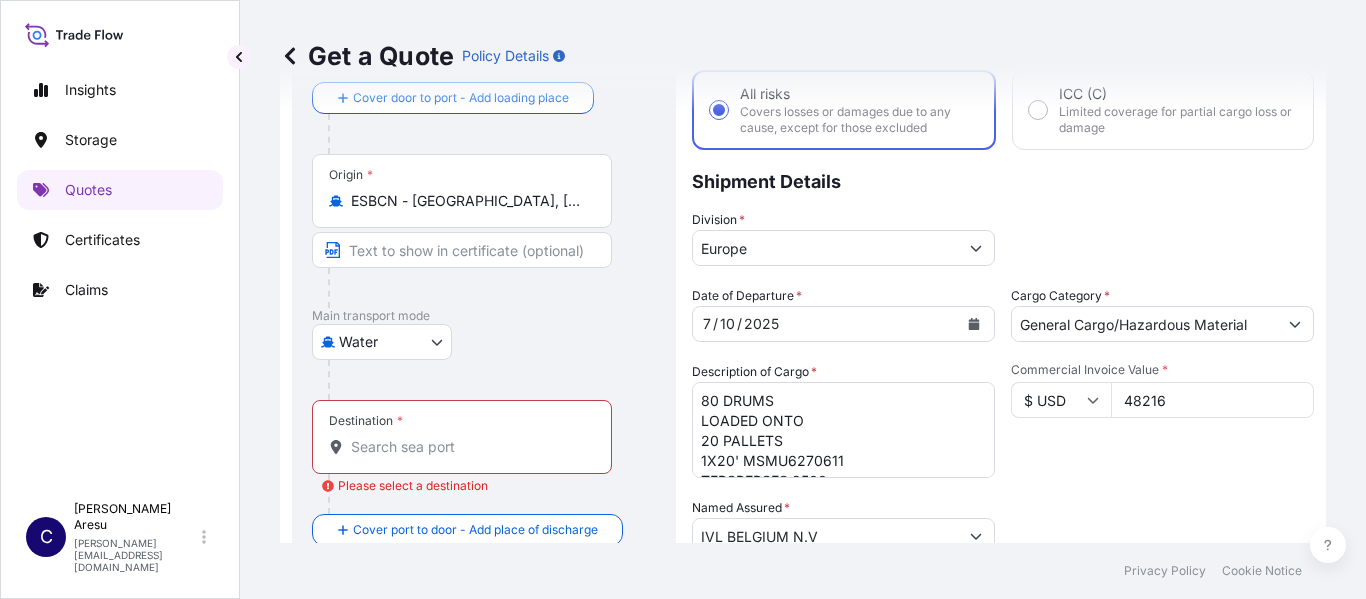 click on "Destination *" at bounding box center [462, 437] 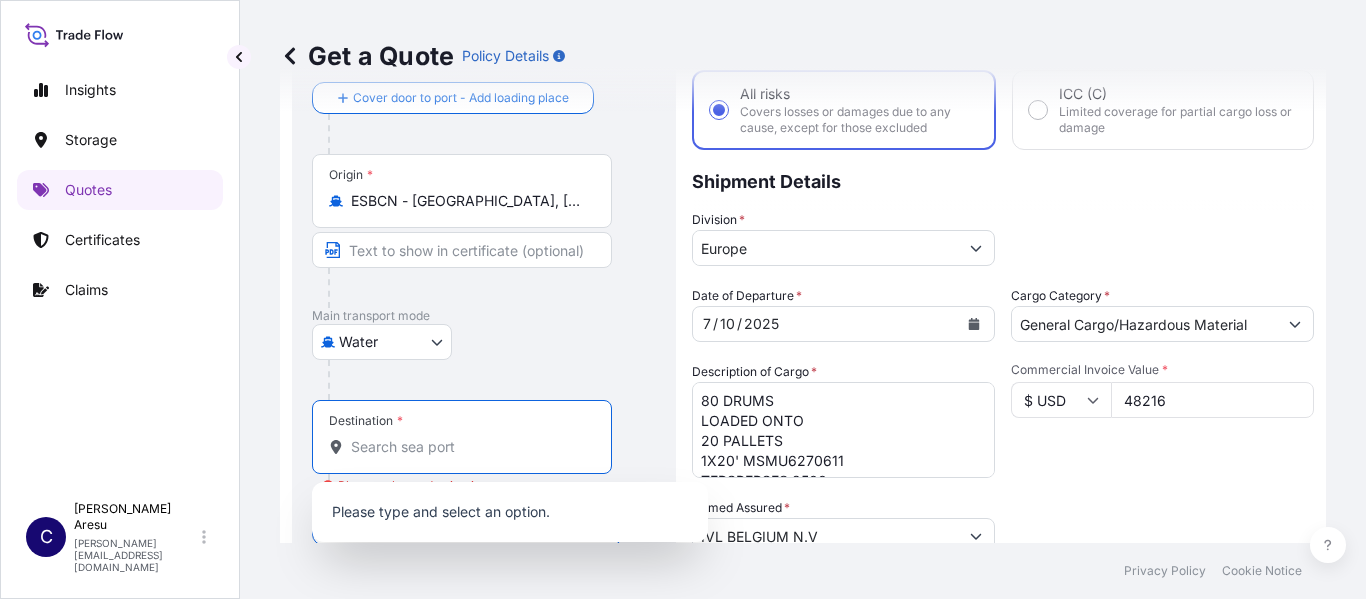 click on "Destination * Please select a destination" at bounding box center [469, 447] 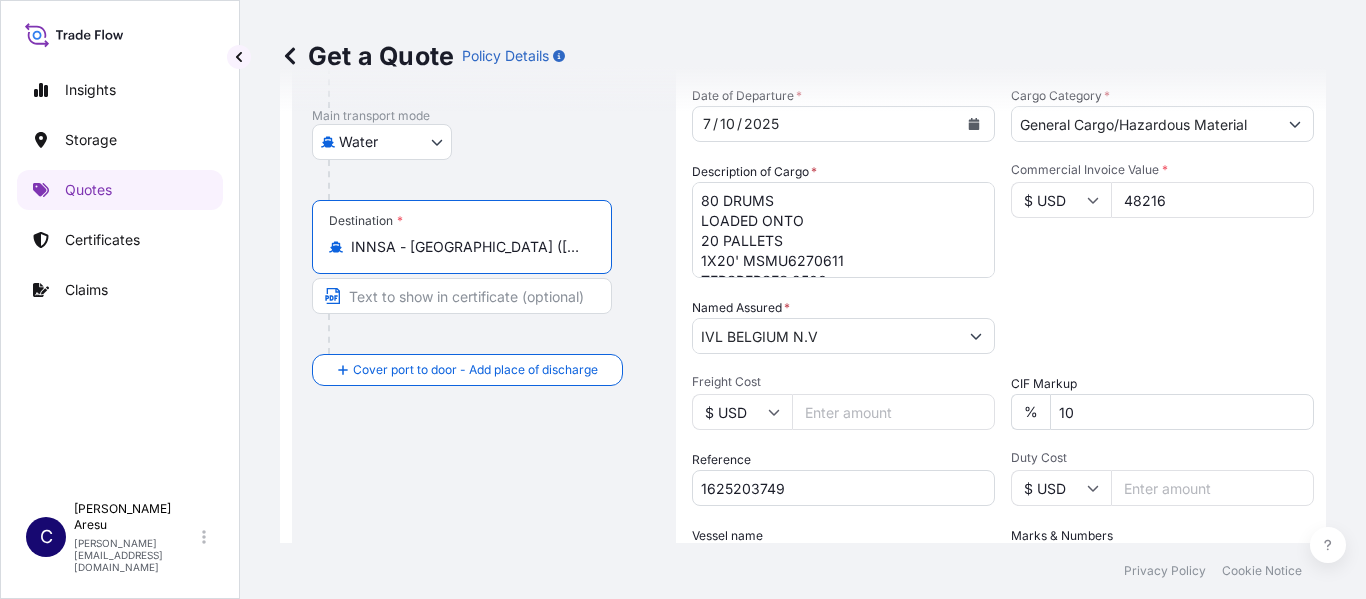 scroll, scrollTop: 514, scrollLeft: 0, axis: vertical 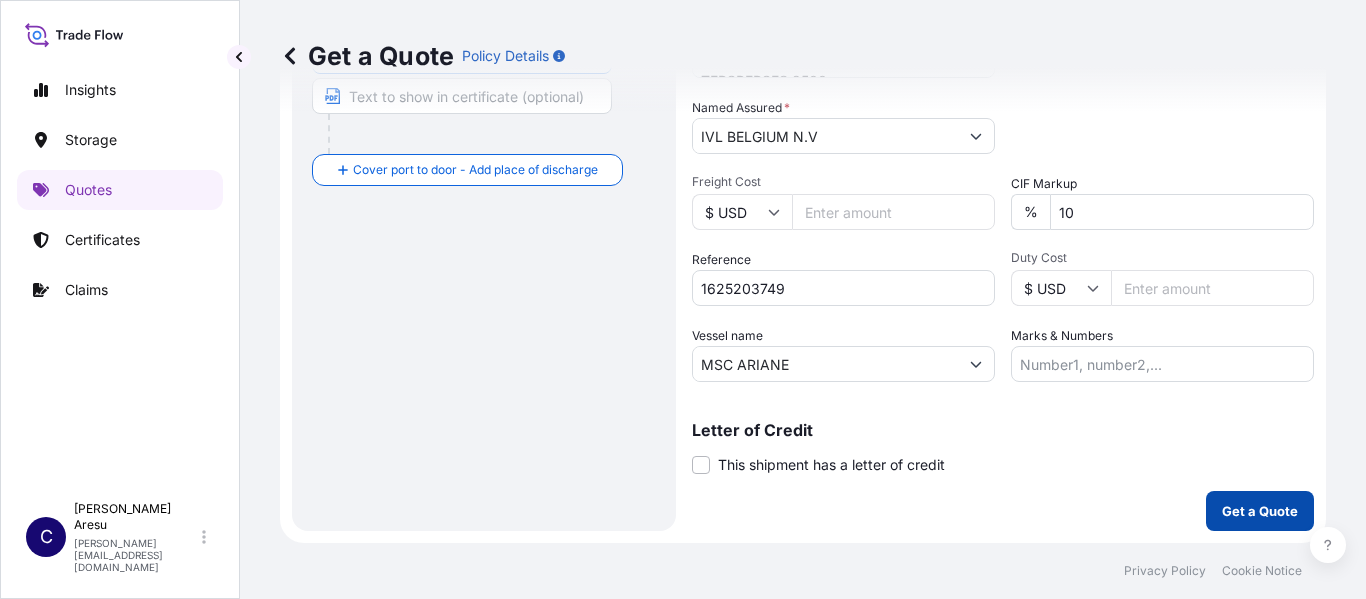 type on "INNSA - Nhava Sheva (Jawaharlal Nehru), India" 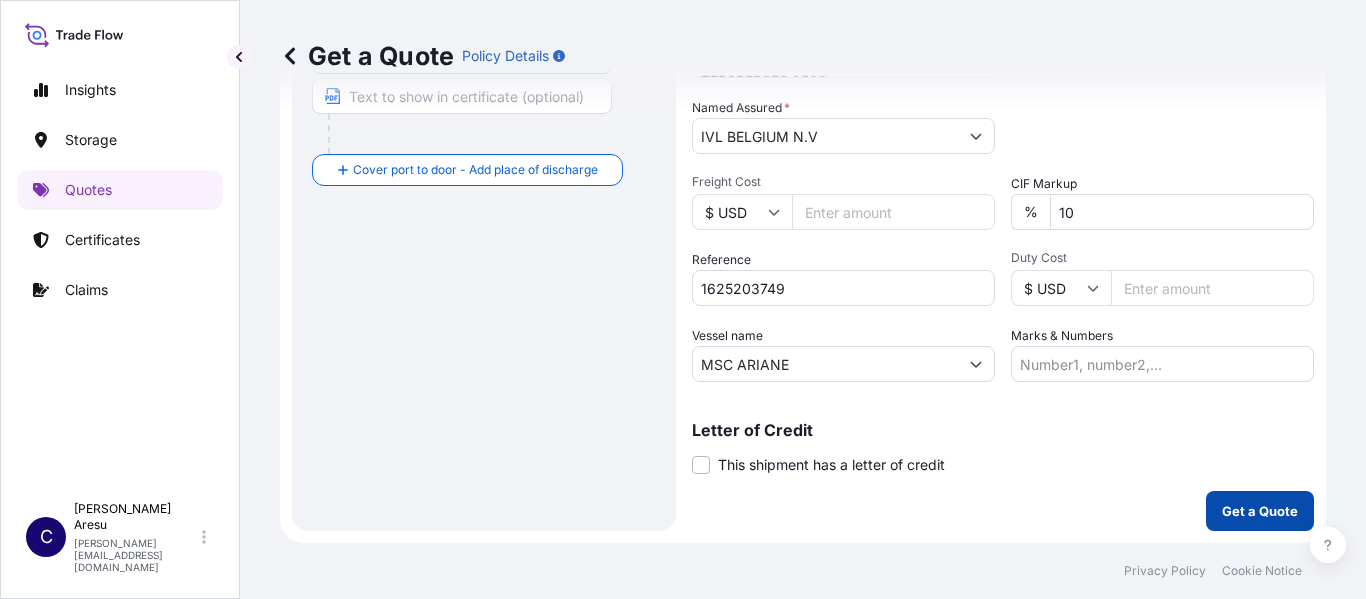 click on "Get a Quote" at bounding box center (1260, 511) 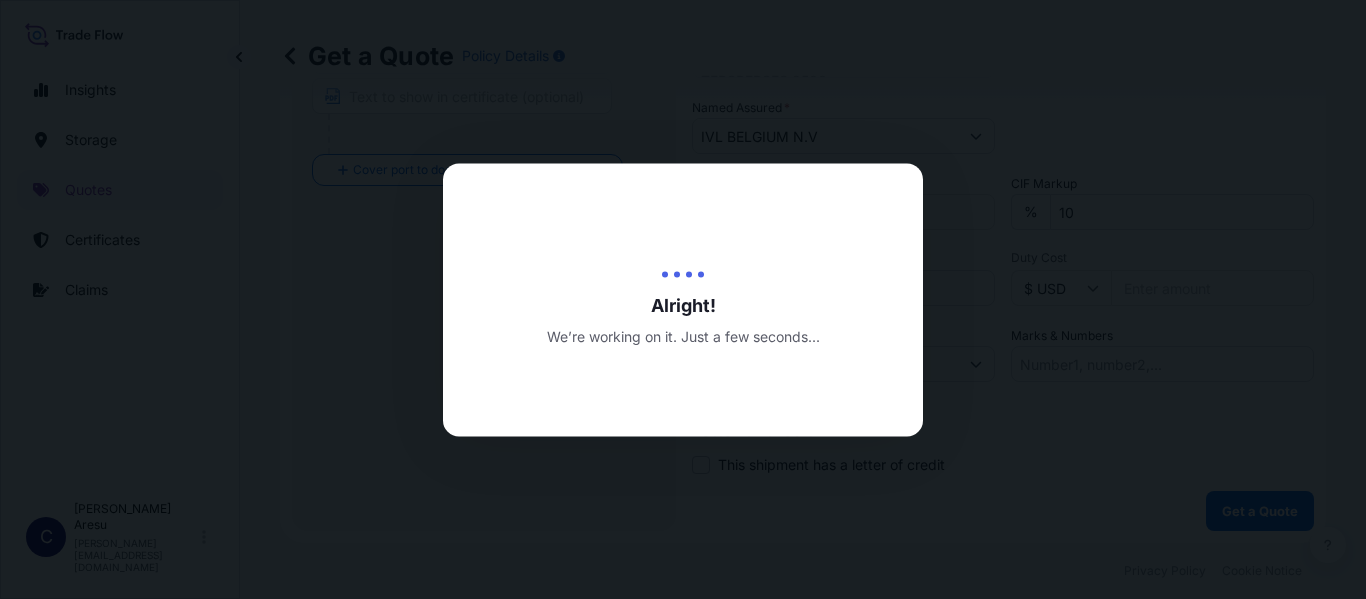 scroll, scrollTop: 0, scrollLeft: 0, axis: both 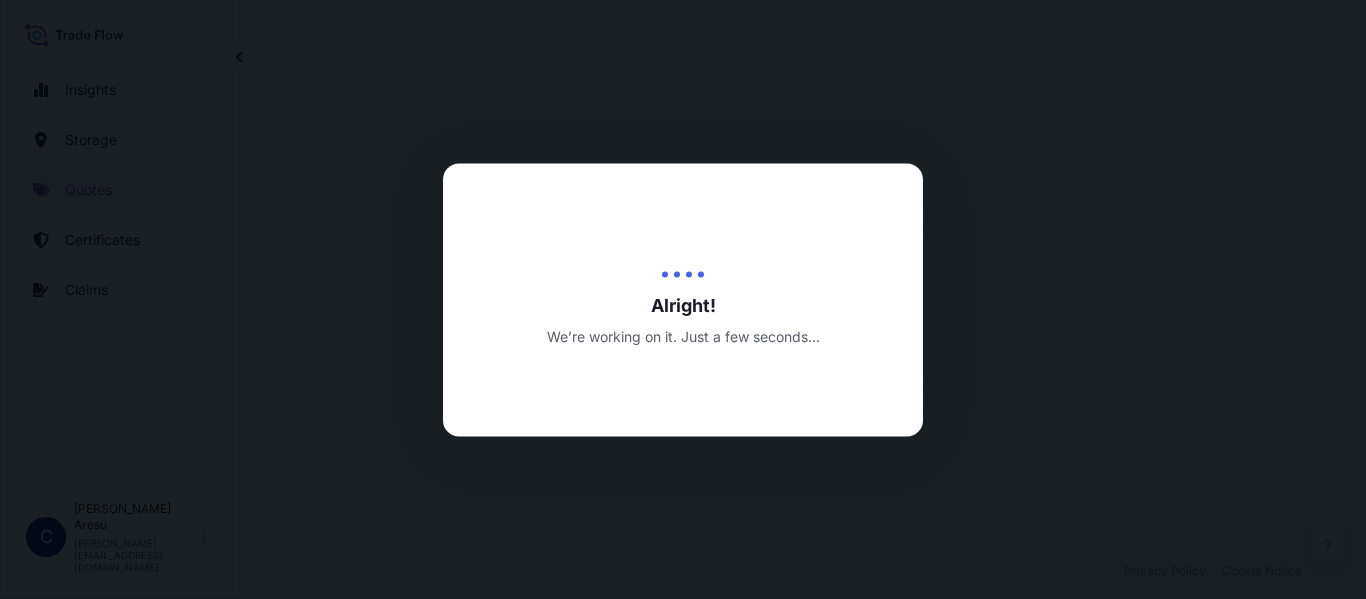 select on "Water" 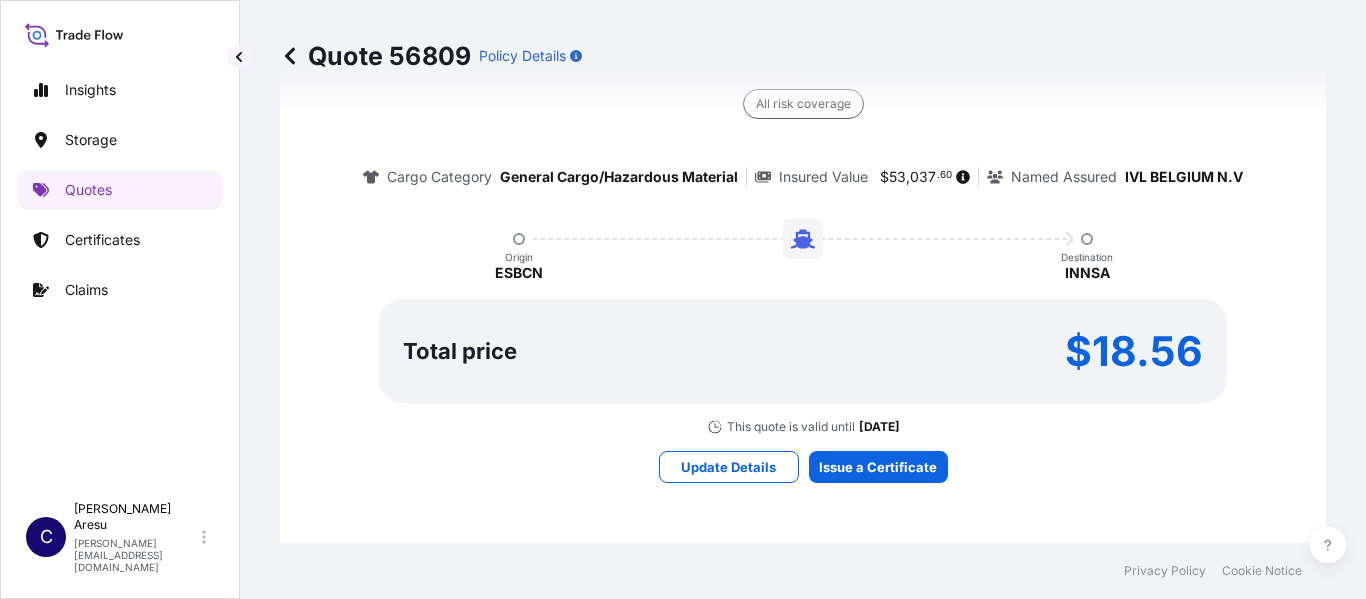 scroll, scrollTop: 1677, scrollLeft: 0, axis: vertical 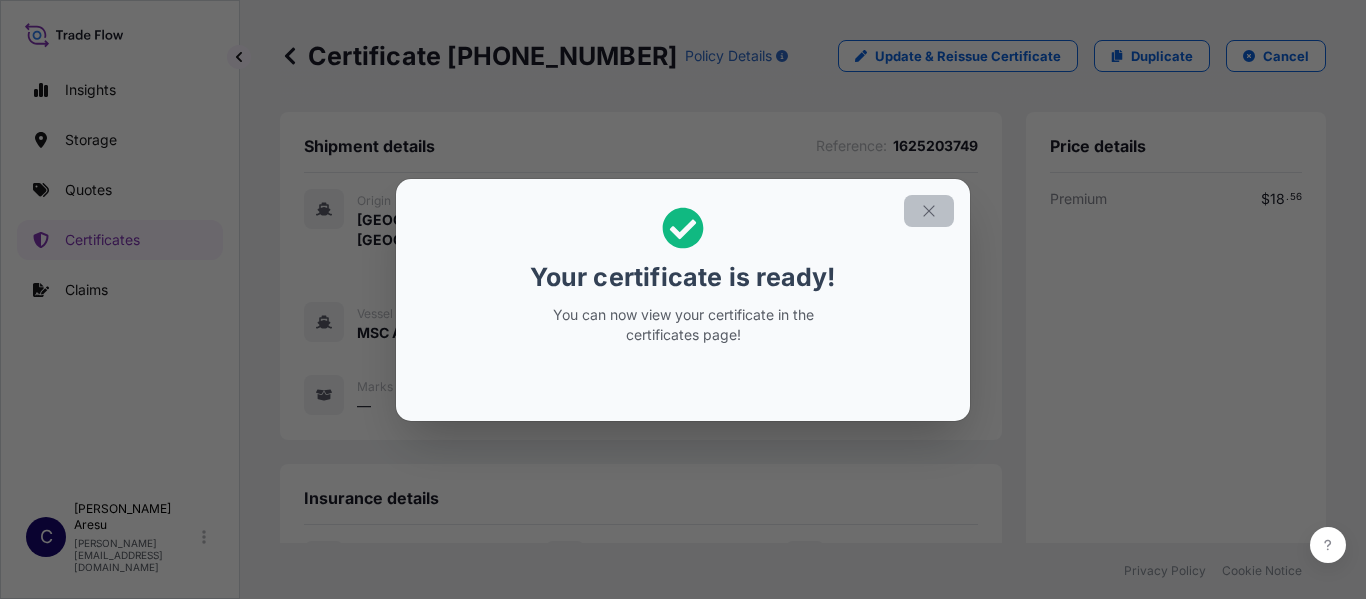 click 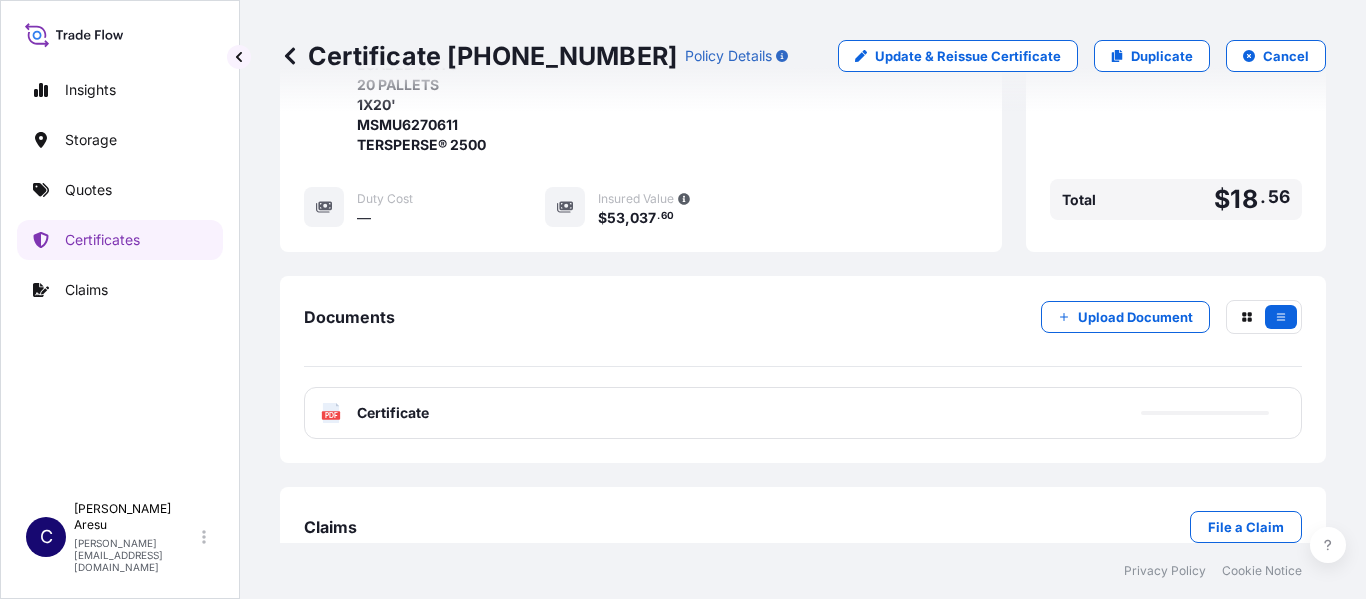 scroll, scrollTop: 645, scrollLeft: 0, axis: vertical 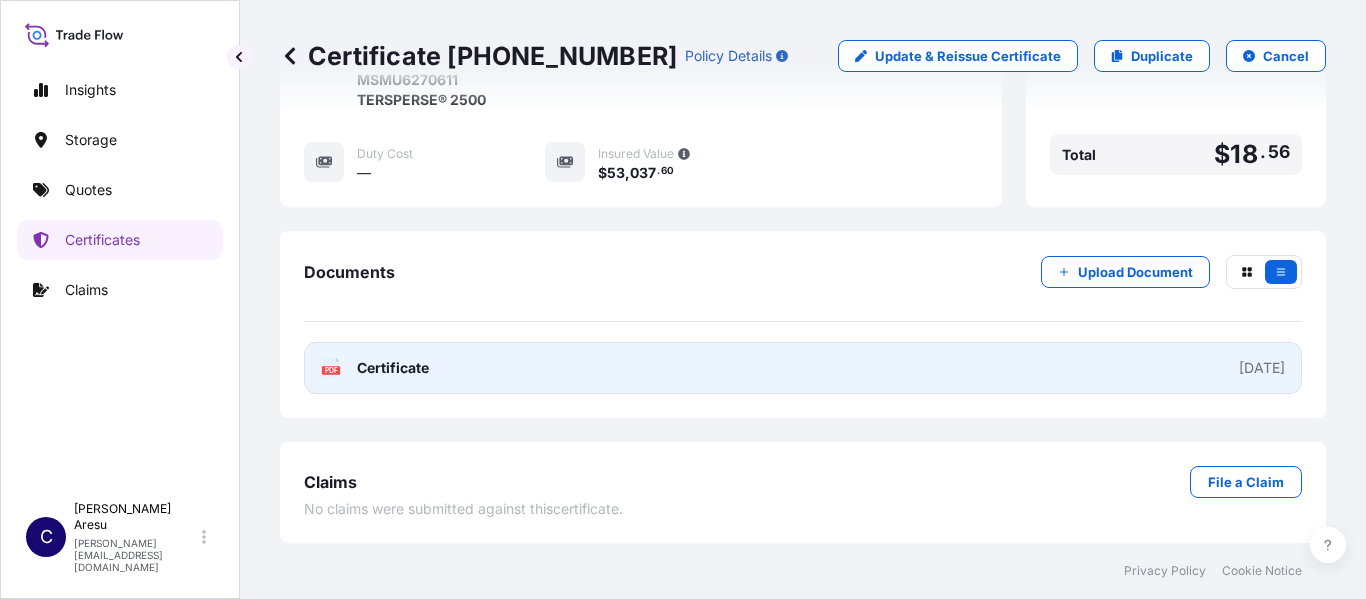 click 